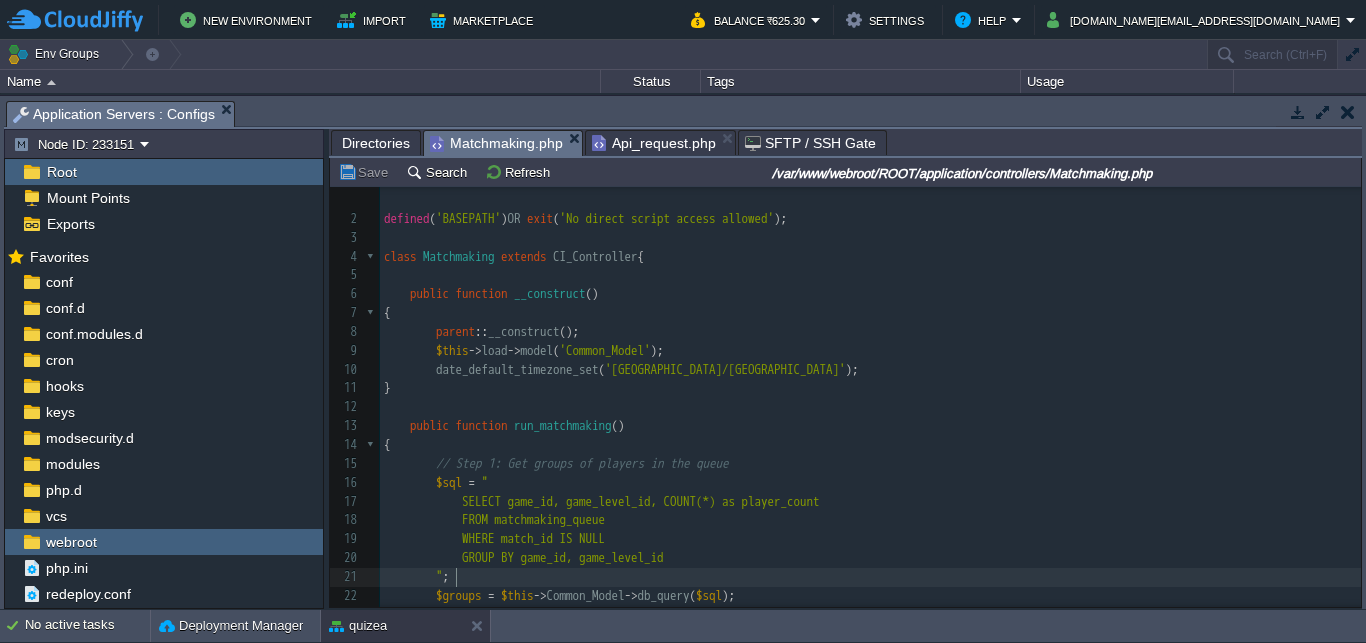scroll, scrollTop: 0, scrollLeft: 0, axis: both 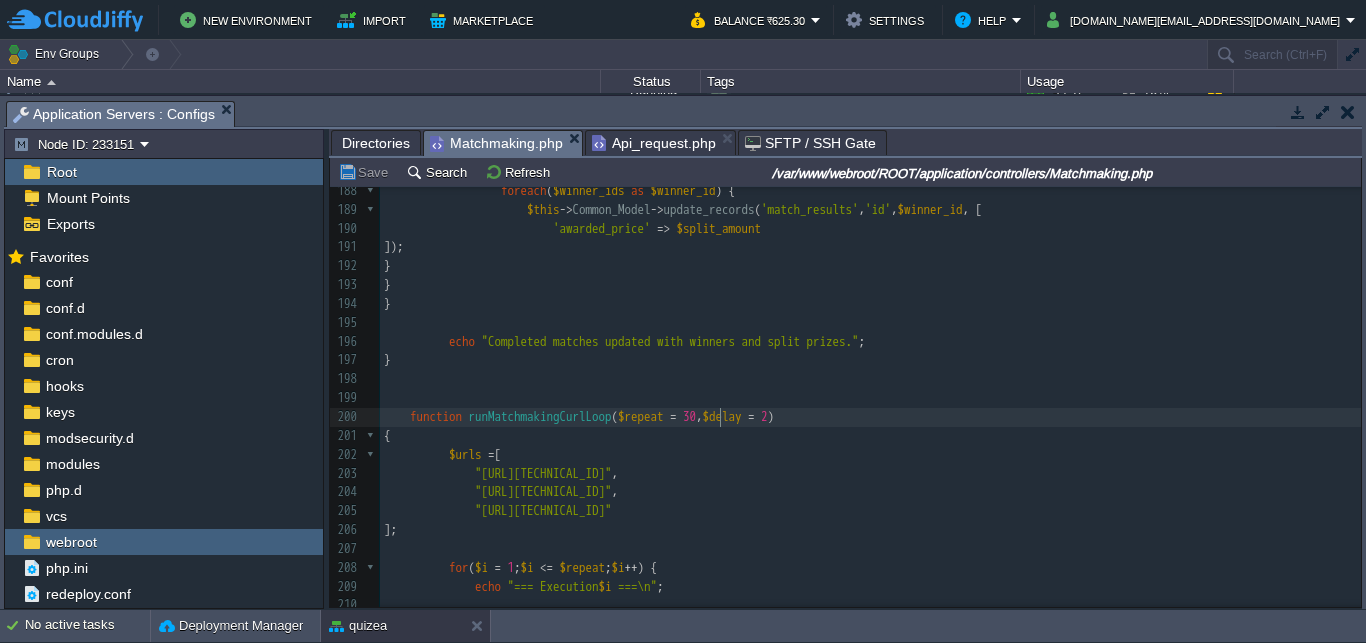 click on "xxxxxxxxxx          " ;   178                   ]; 179 ​ 180                    $this -> Common_Model -> update_records ( 'match_results' ,  'id' ,  $player [ 'id' ],  $update_data ); 181               } 182 ​ 183                // Step 2f: Distribute prize equally to all winners 184                $winner_count   =   count ( $winner_ids ); 185                if  ( $winner_count   >   0   &&   $winning_price   >   0 ) { 186                    $split_amount   =   round ( $winning_price   /   $winner_count ,  2 );  // split & round 187 ​ 188                    foreach  ( $winner_ids   as   $winner_id ) { 189                        $this -> Common_Model -> update_records ( 'match_results' ,  'id' ,  $winner_id , [ 190                            'awarded_price'   =>   $split_amount 191                       ]); 192                   } 193               } 194           } 195 ​ 196            echo   "Completed matches updated with winners and split prizes." ; 197       } 198    199    200       function" at bounding box center (870, 388) 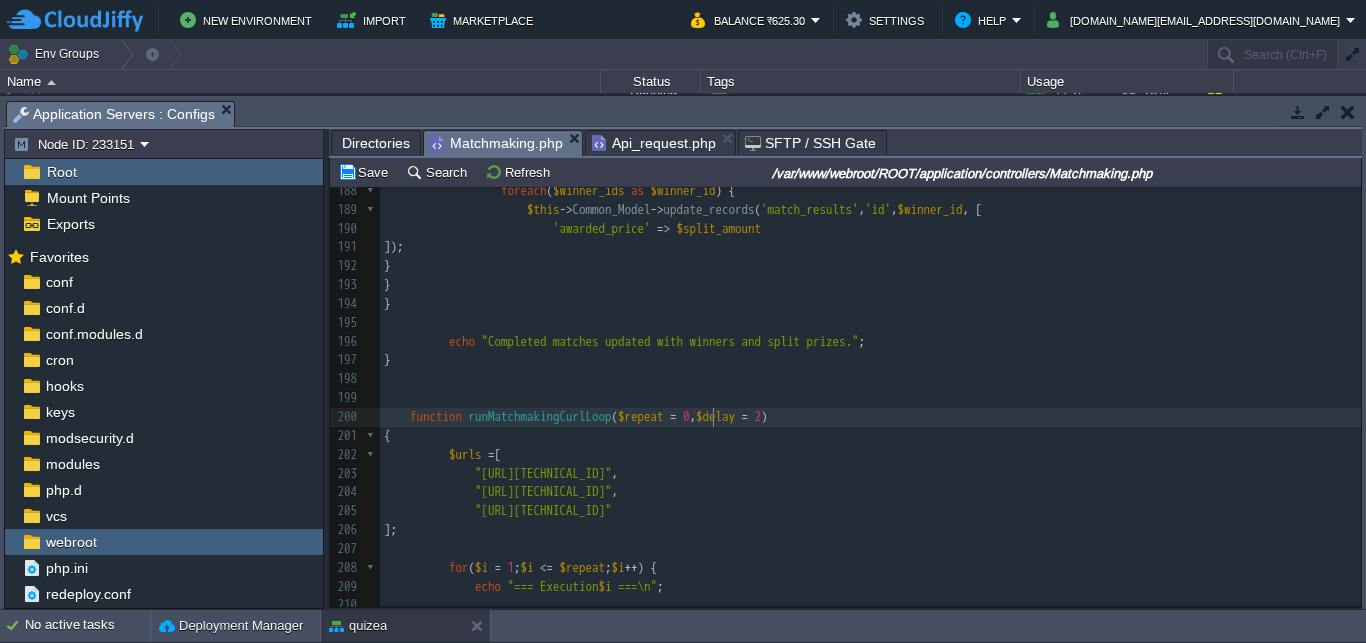 type on "2" 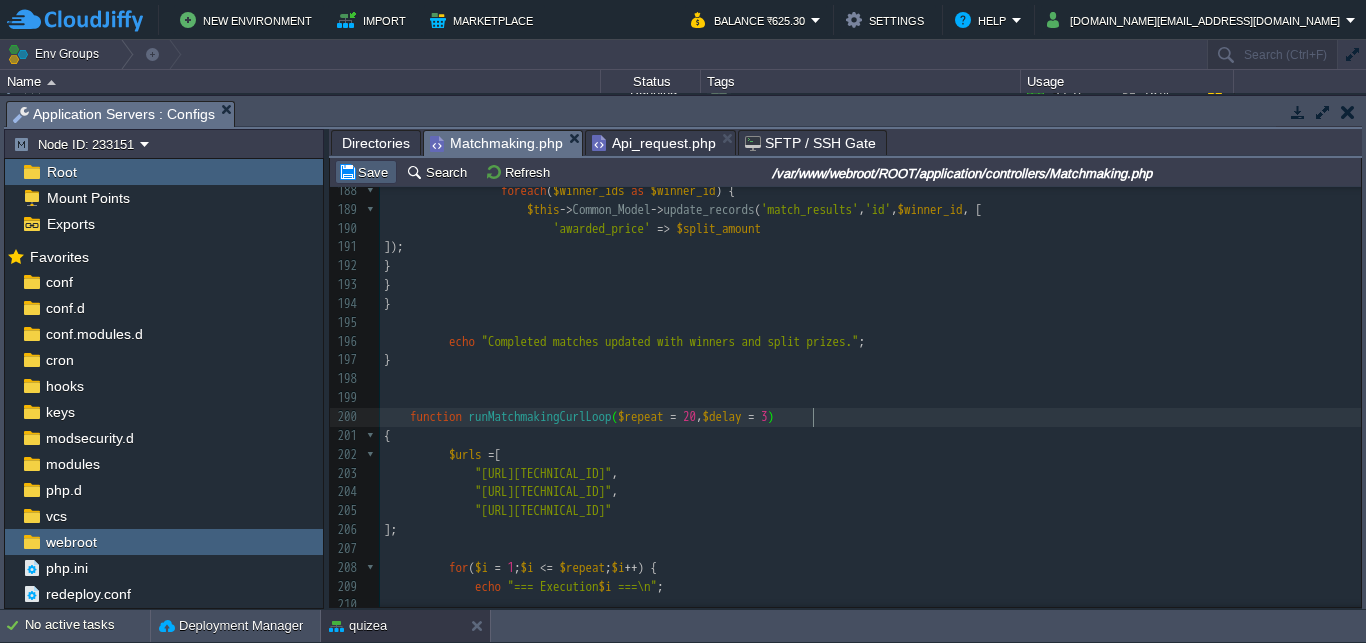 type on "3" 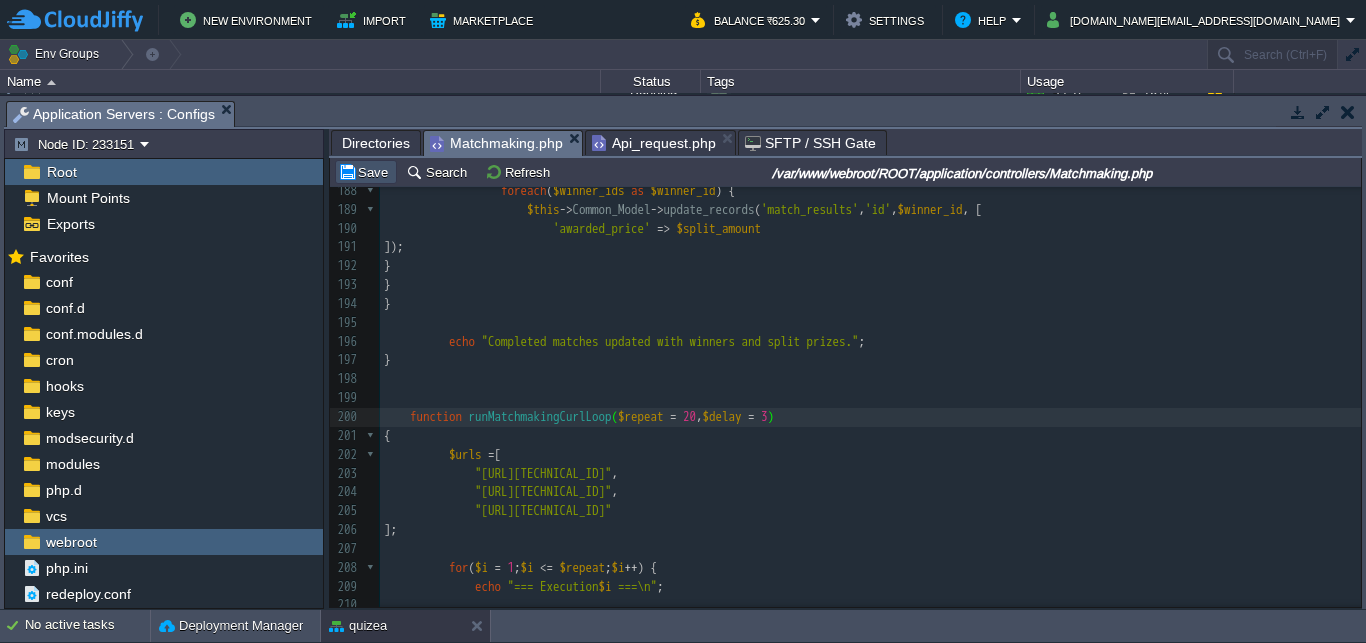 click on "Save" at bounding box center (366, 172) 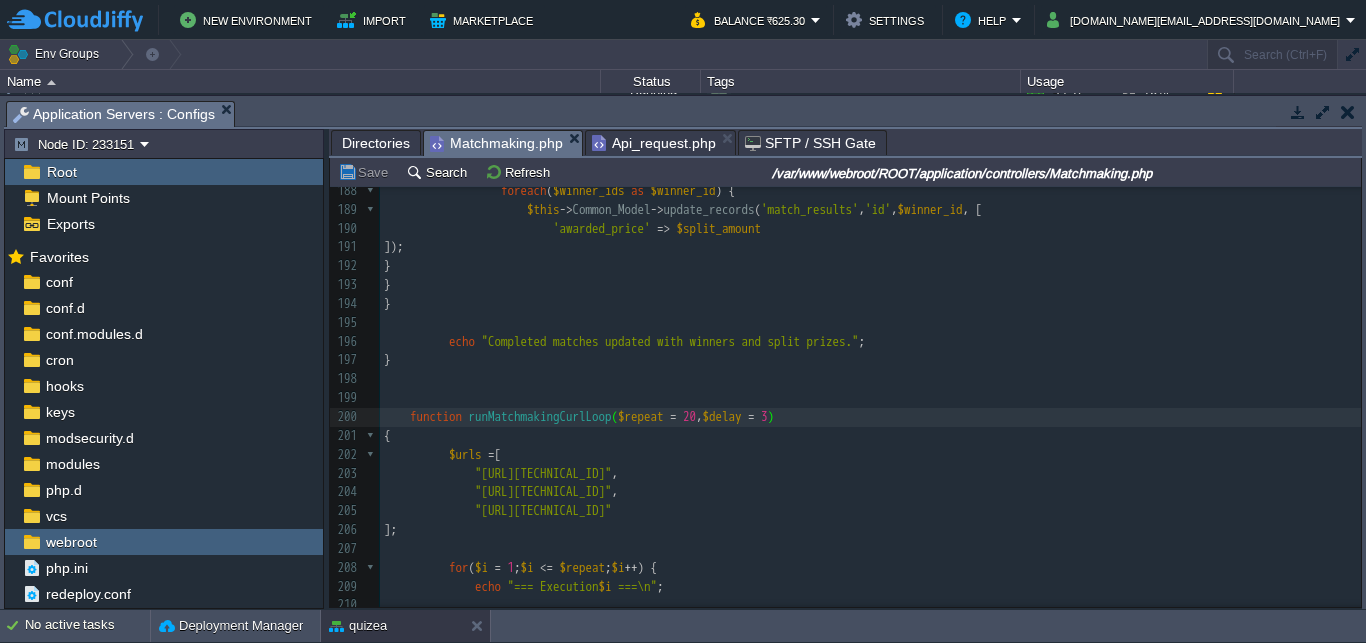 scroll, scrollTop: 3354, scrollLeft: 0, axis: vertical 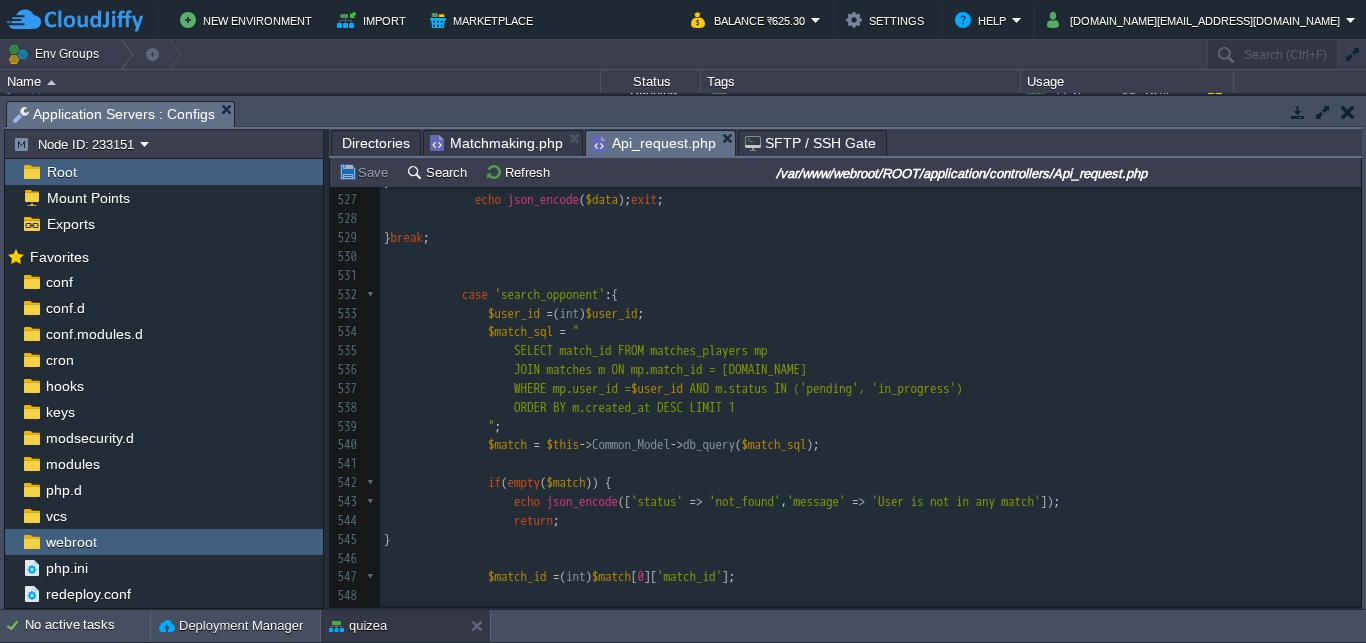 click on "Api_request.php" at bounding box center [654, 143] 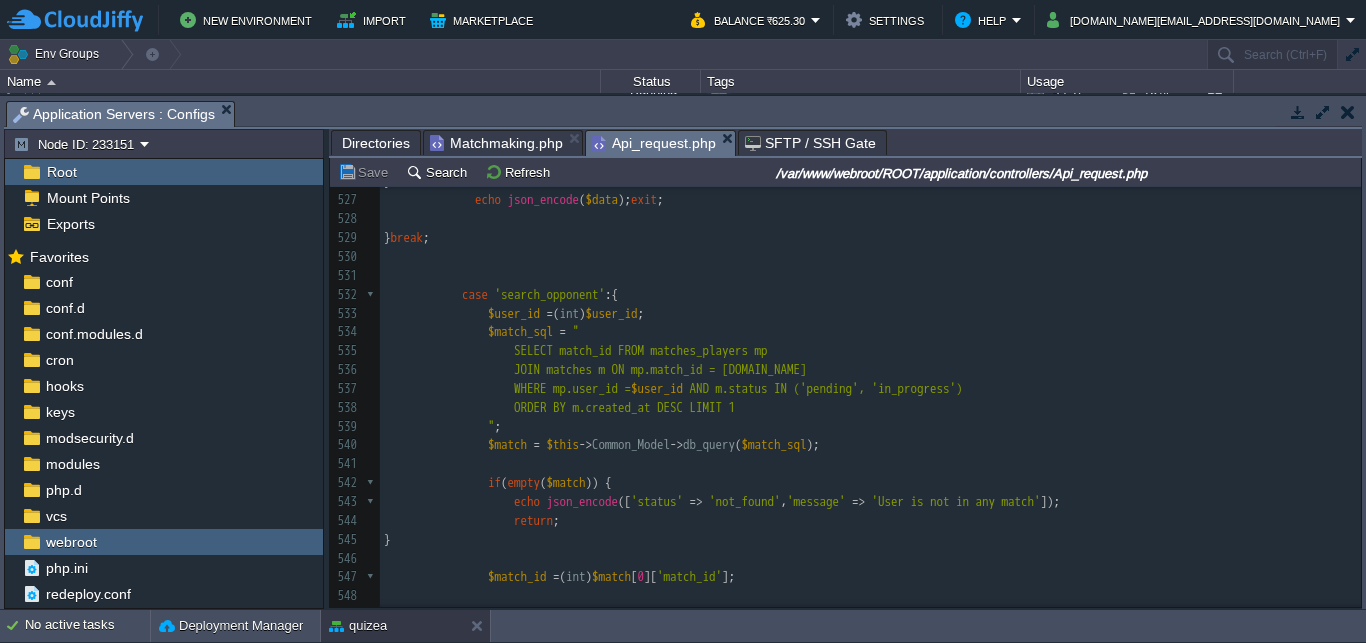 scroll, scrollTop: 10180, scrollLeft: 0, axis: vertical 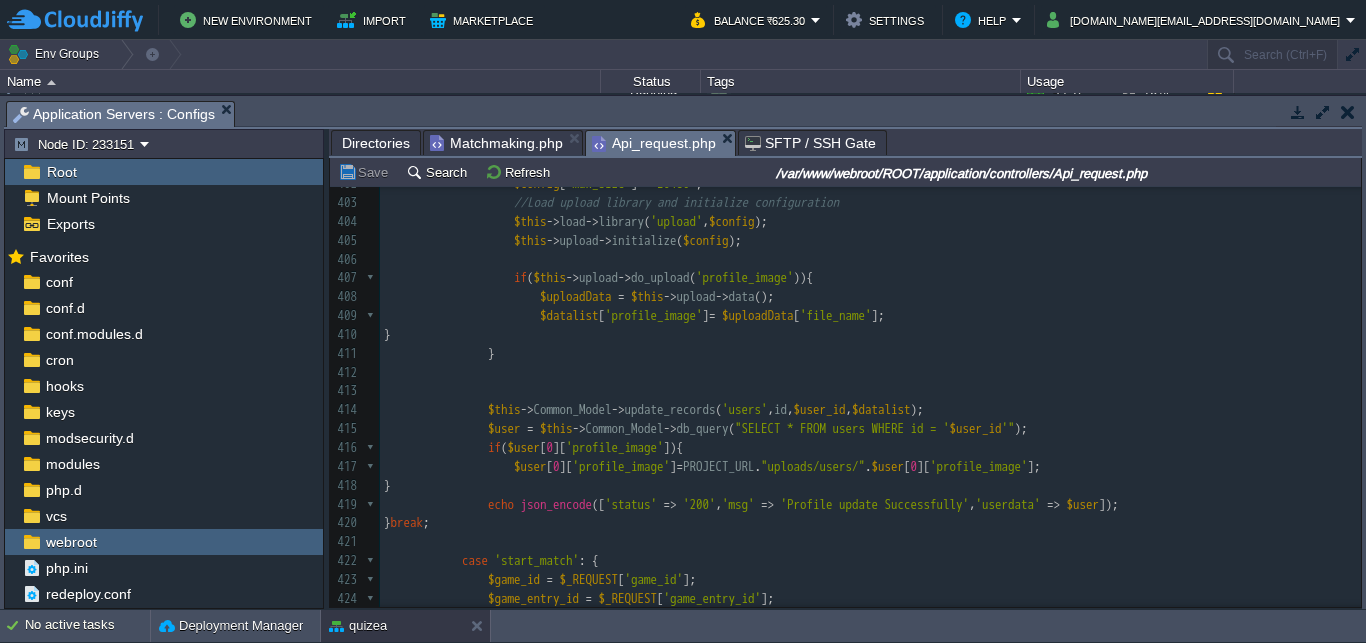 click on "x                  $data_list   =   array ( 392                case   'profile_update' :{ 393                  $datalist   =   array ( 394                      'Name'             =>   $_REQUEST [ 'name' ], 395                      'email'             =>   $_REQUEST [ 'email' ], 396                 ); 397                  398                  if  ( $_FILES [ 'profile_image' ]) { 399                      $config [ 'upload_path' ]      =   'uploads/users/' ; 400                      $config [ 'allowed_types' ]  =   'jpg|jpeg|png|gif' ; 401                      $config [ 'file_name' ]        =   'profilepic_' . data_enc ( 'encrypt' ,  " $user_id " ); 402                      $config [ 'max_size' ]       =   '20480' ; 403                      //Load upload library and initialize configuration 404                      $this -> load -> library ( 'upload' , $config ); 405                      $this -> upload -> initialize ( $config ); 406                      407                      if ( $this -> upload -> do_upload" at bounding box center (870, 411) 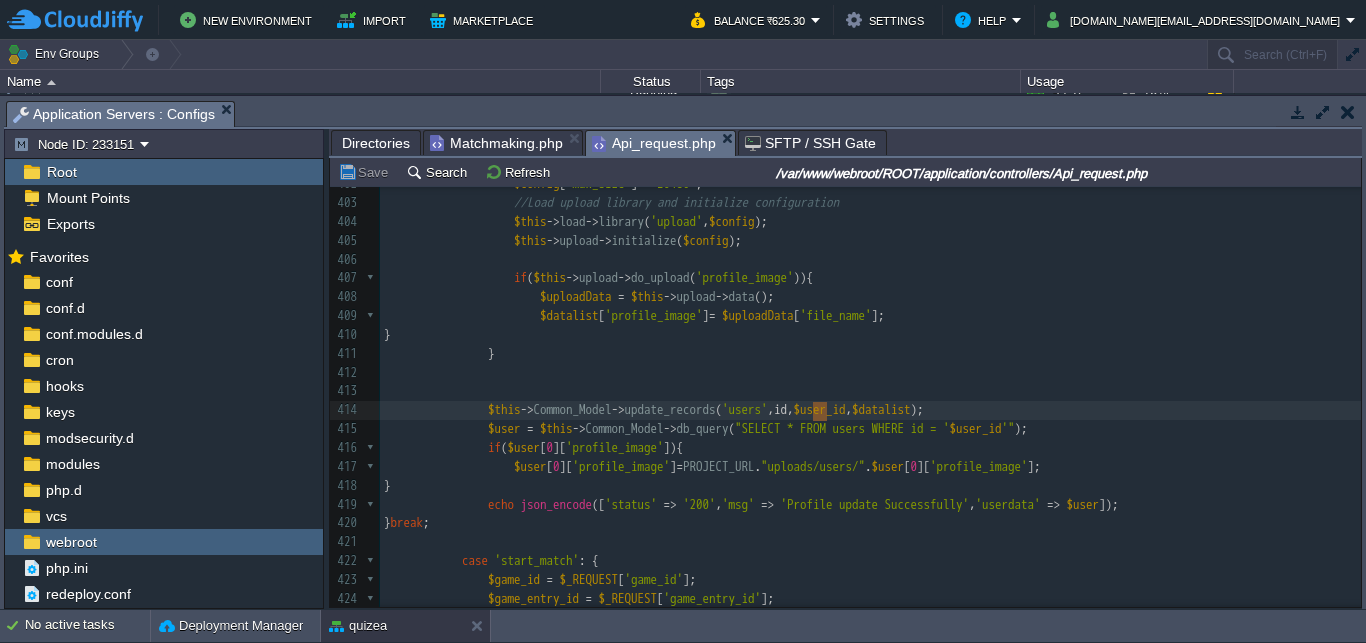 scroll, scrollTop: 0, scrollLeft: 14, axis: horizontal 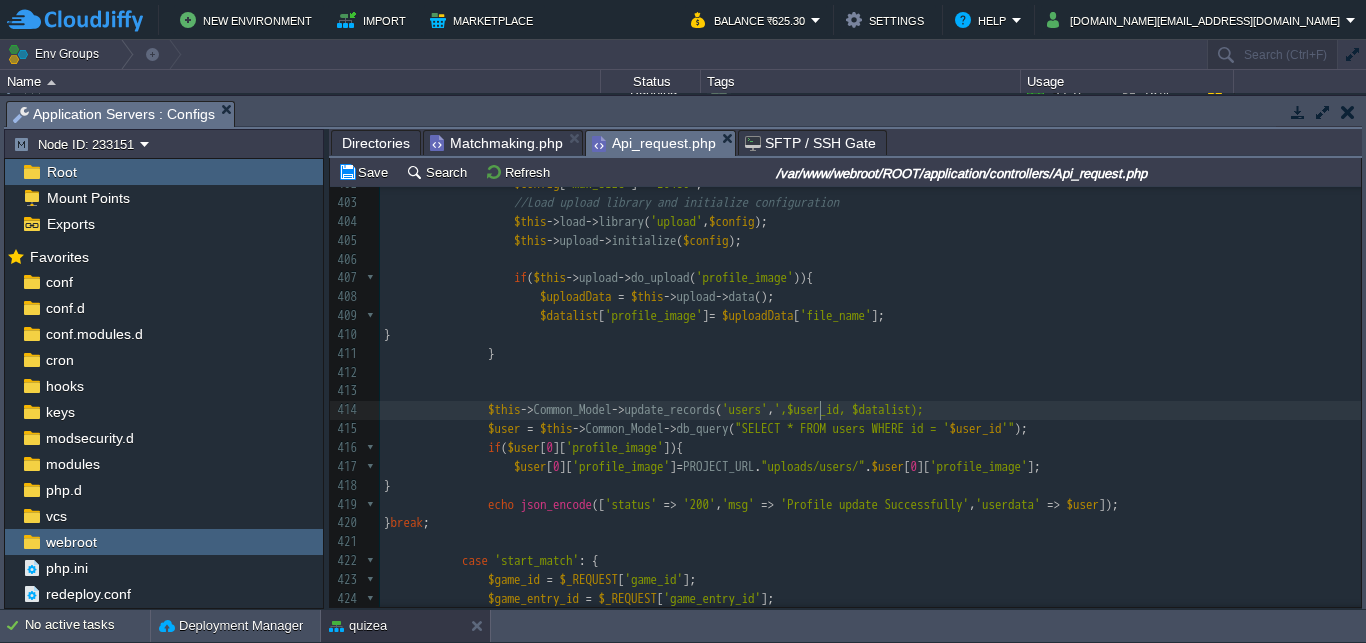 type on "''" 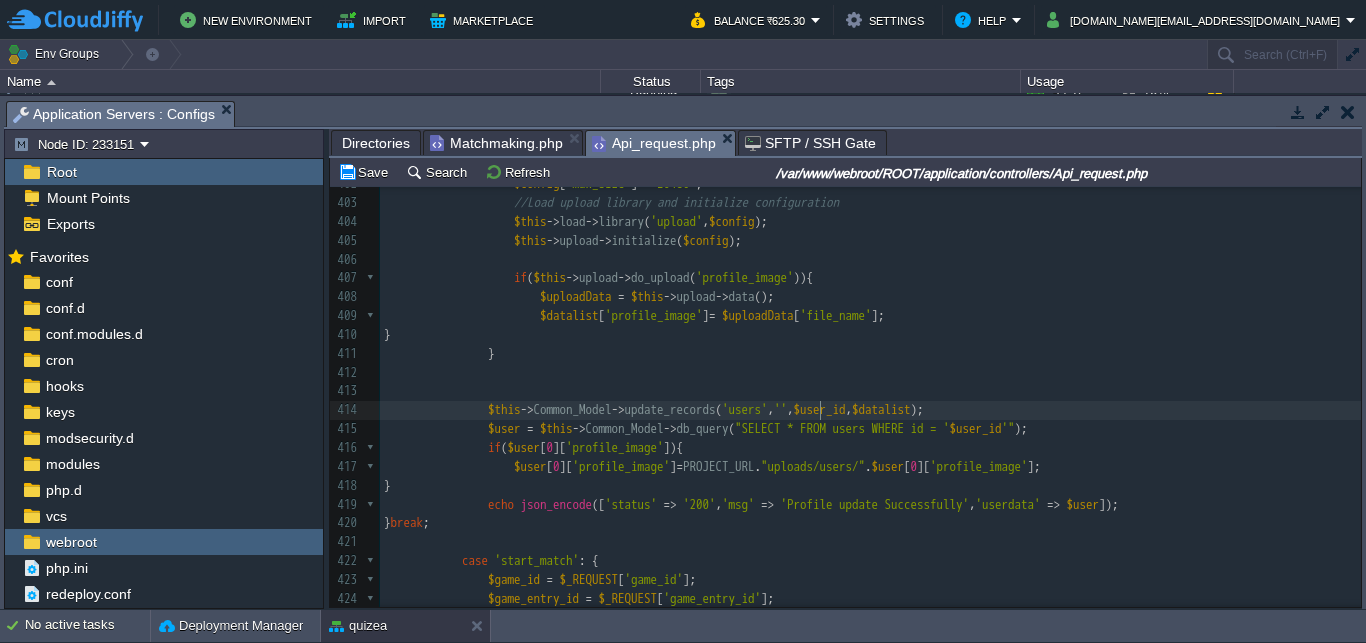 scroll, scrollTop: 0, scrollLeft: 0, axis: both 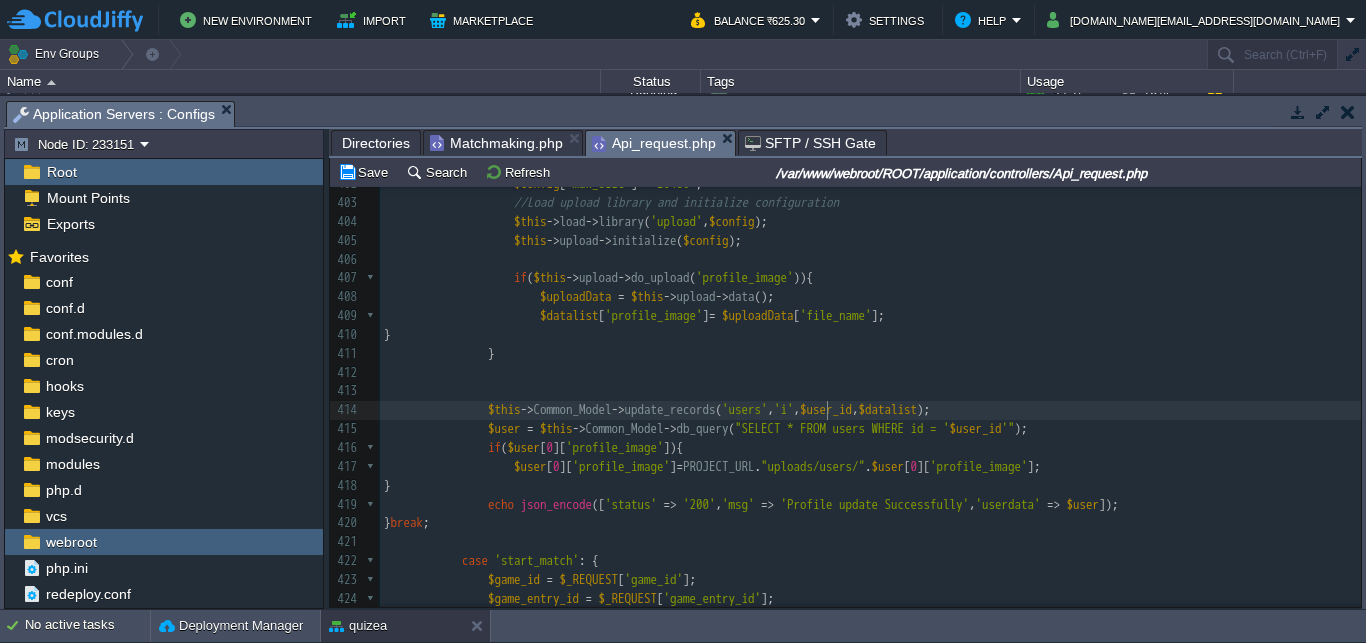 type on "id" 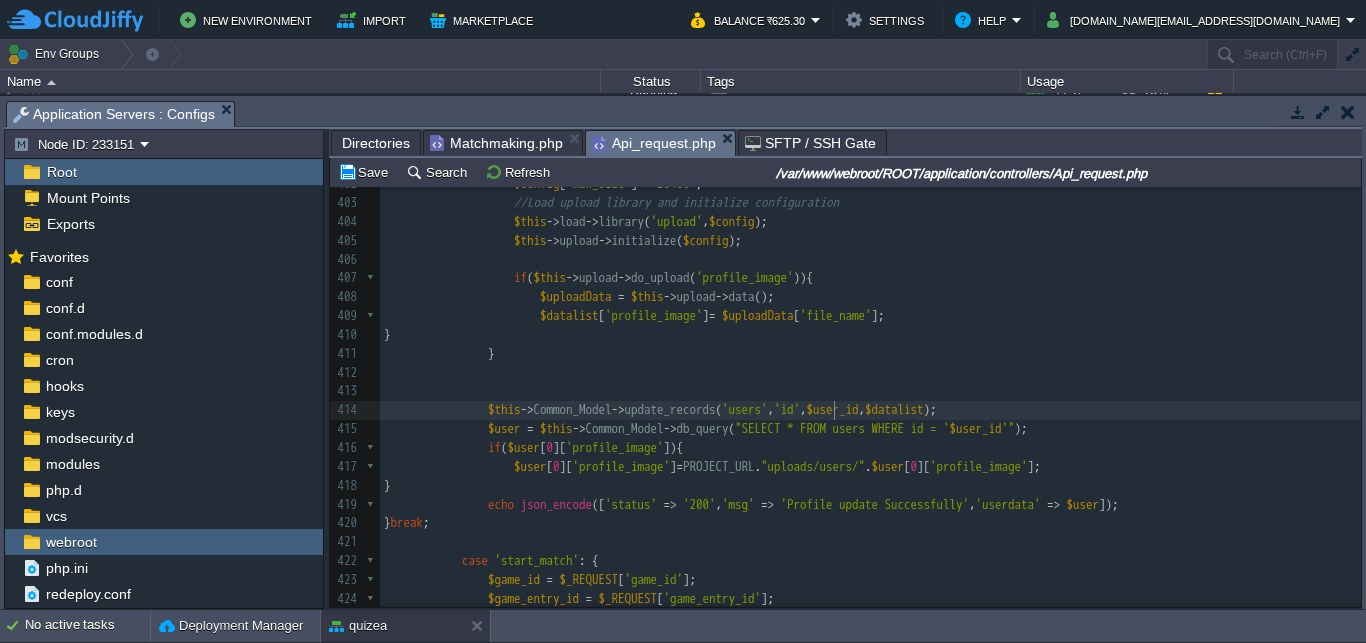 scroll, scrollTop: 0, scrollLeft: 14, axis: horizontal 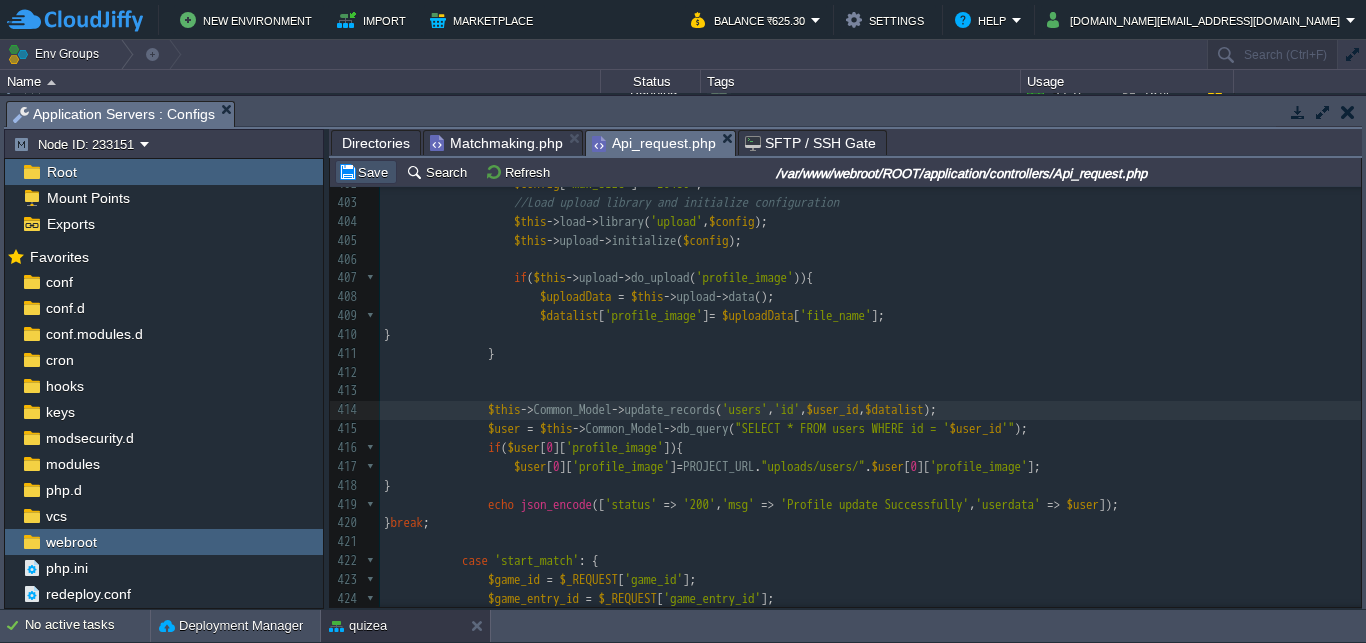 drag, startPoint x: 381, startPoint y: 169, endPoint x: 522, endPoint y: 182, distance: 141.59802 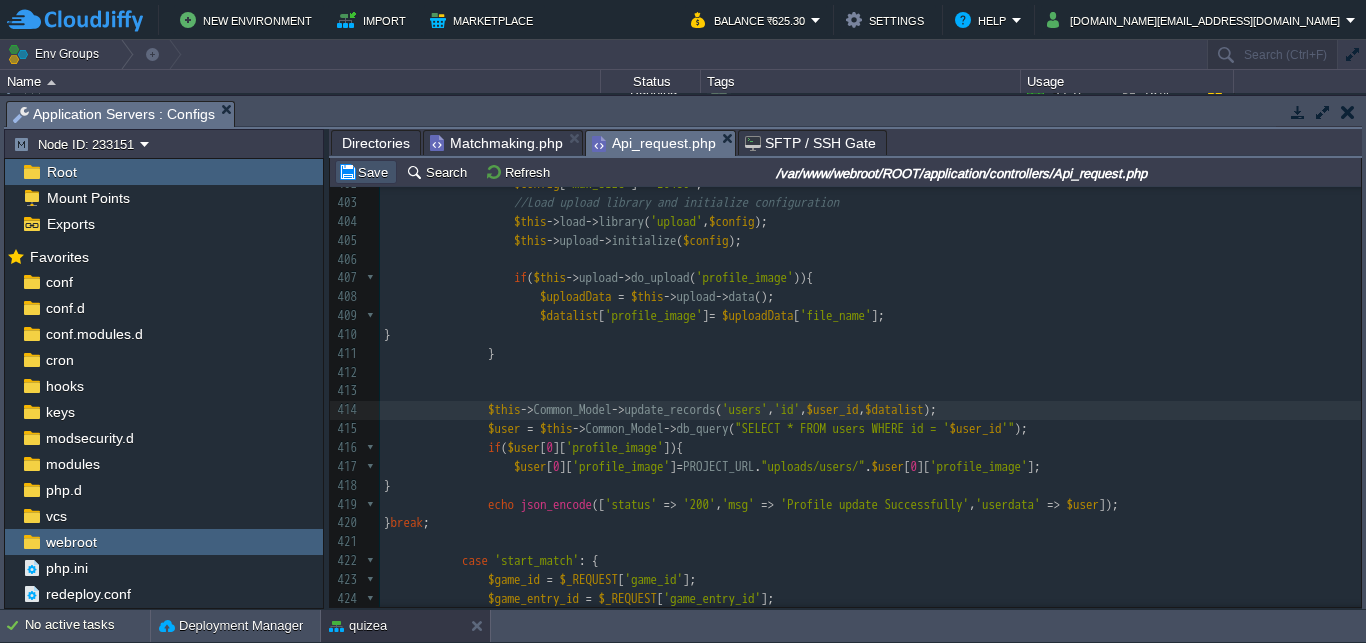 click on "Save" at bounding box center (366, 172) 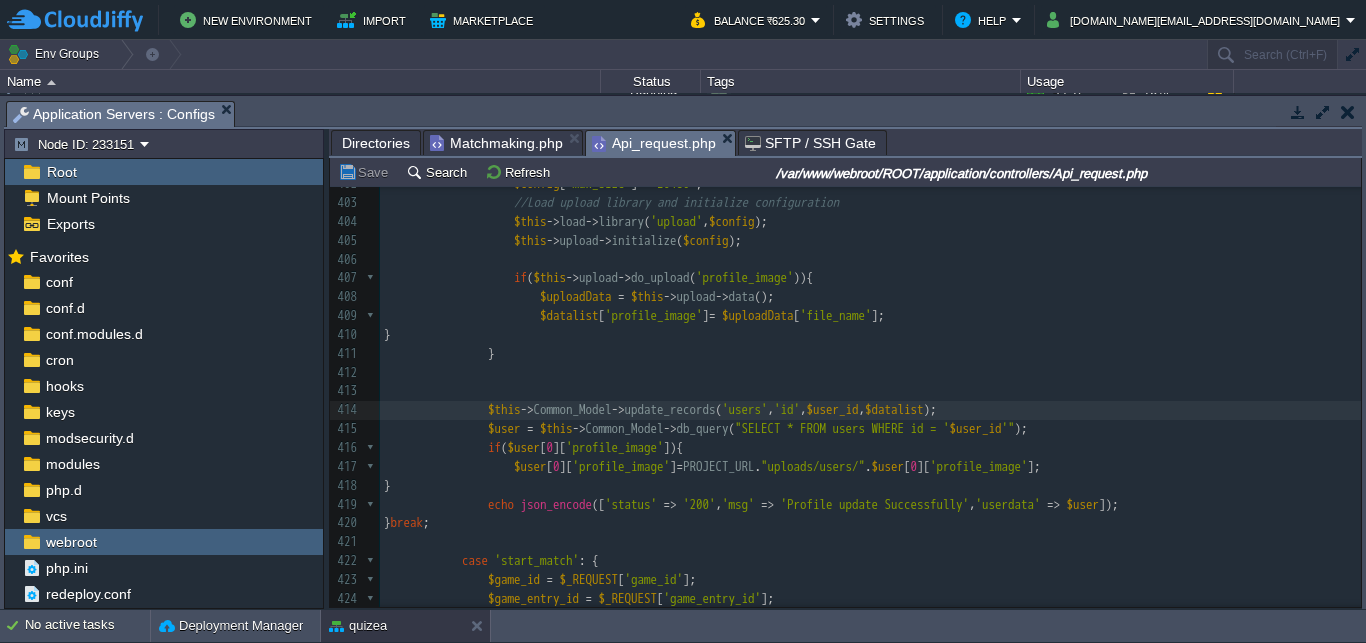 scroll, scrollTop: 7740, scrollLeft: 0, axis: vertical 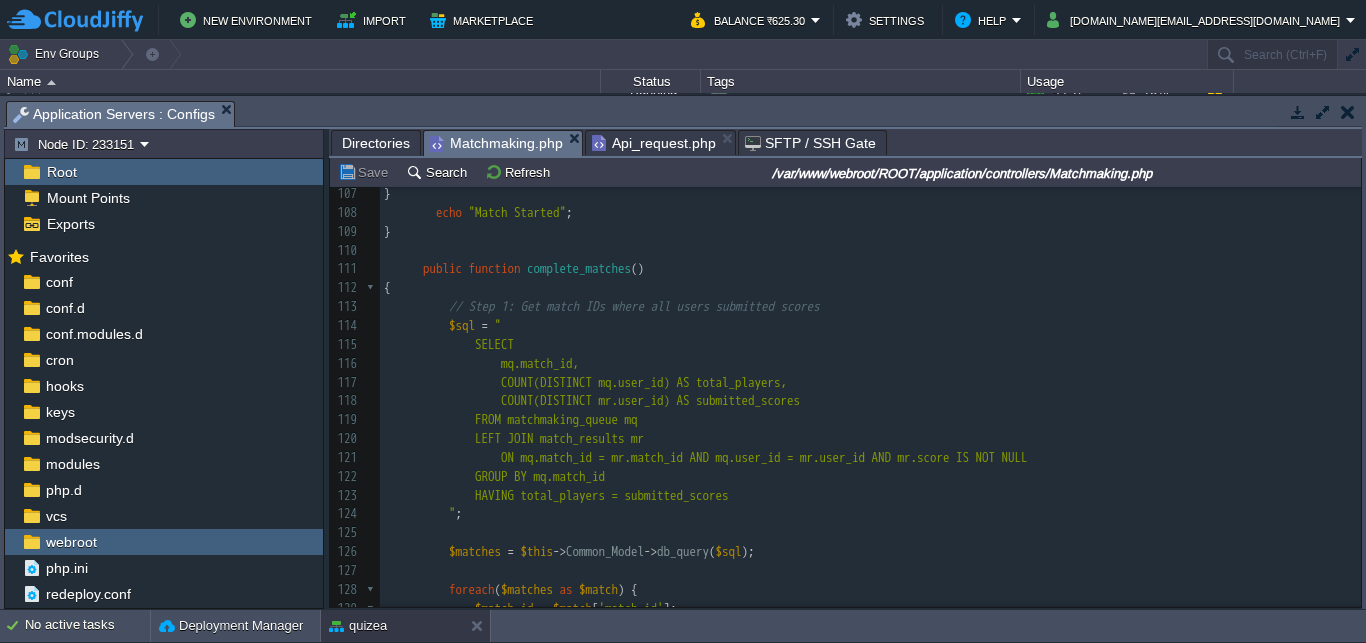 click on "Matchmaking.php" at bounding box center [496, 143] 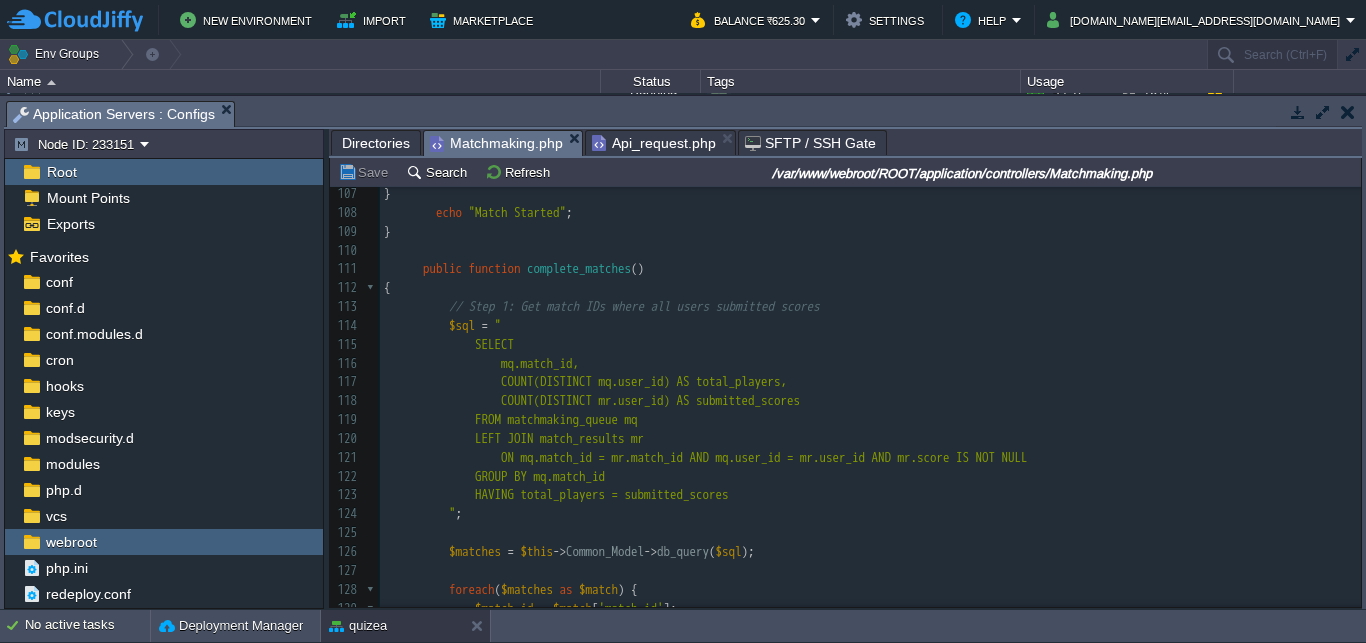 scroll, scrollTop: 2364, scrollLeft: 0, axis: vertical 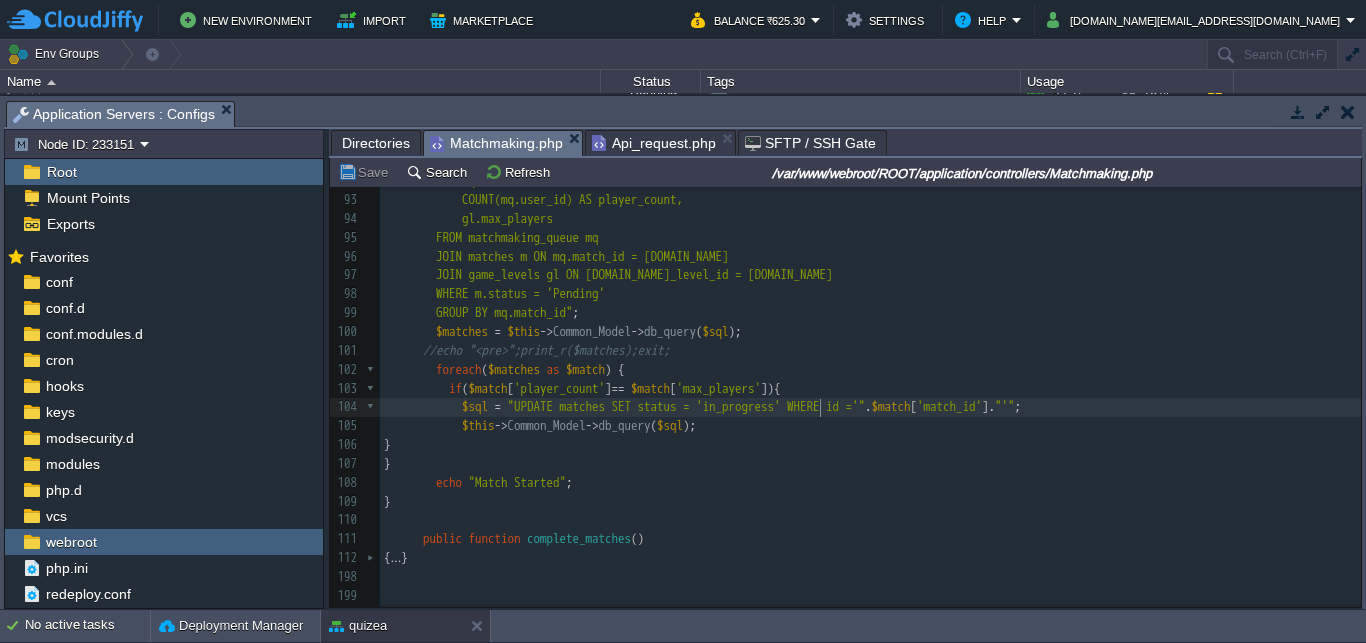 click on ""UPDATE matches SET status = 'in_progress' WHERE id ='"" at bounding box center (687, 406) 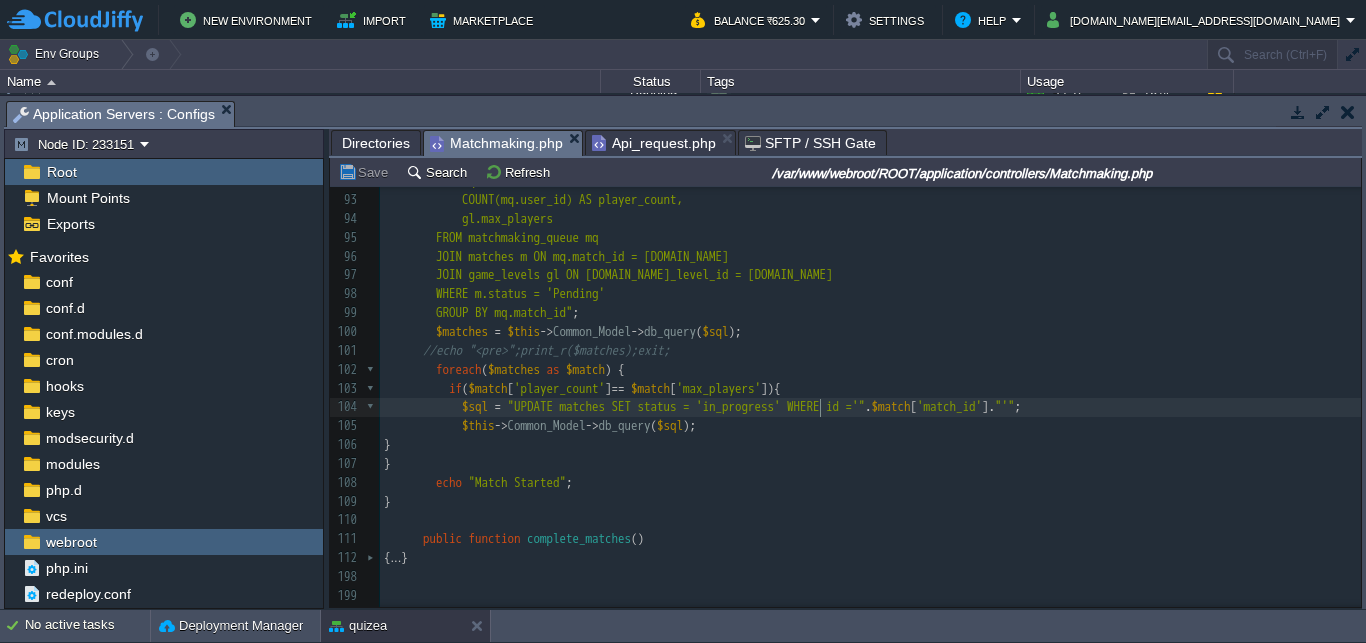 scroll, scrollTop: 0, scrollLeft: 7, axis: horizontal 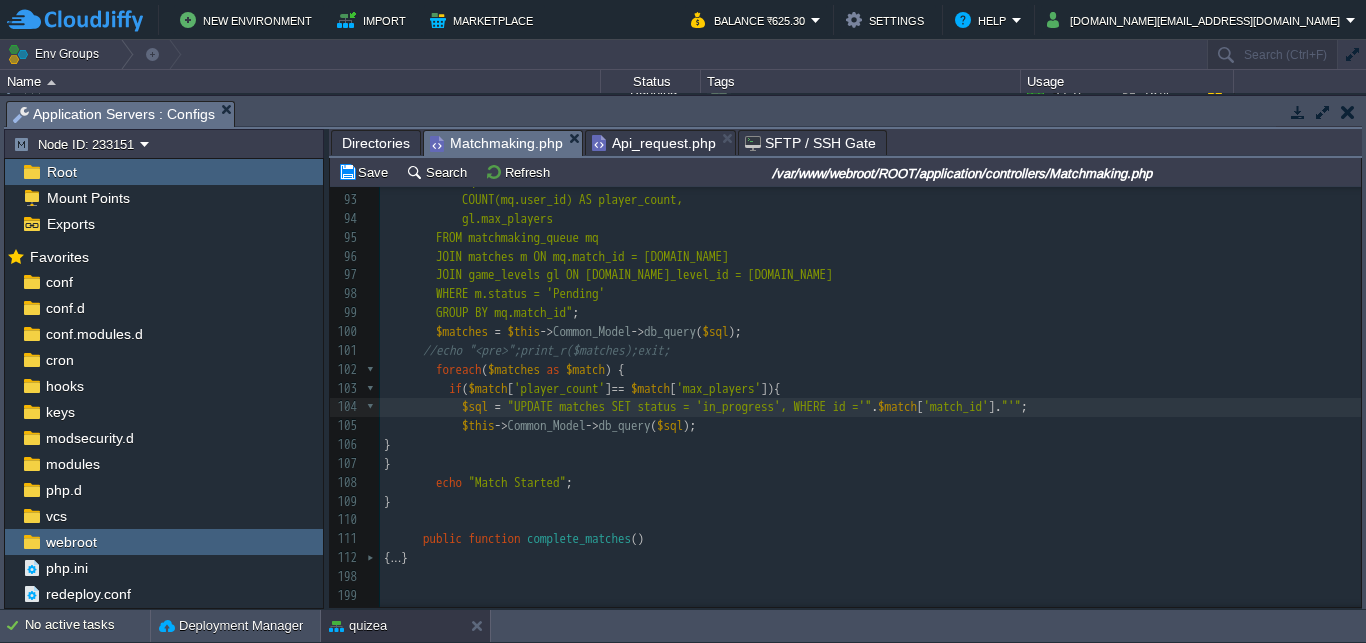 type on ",'" 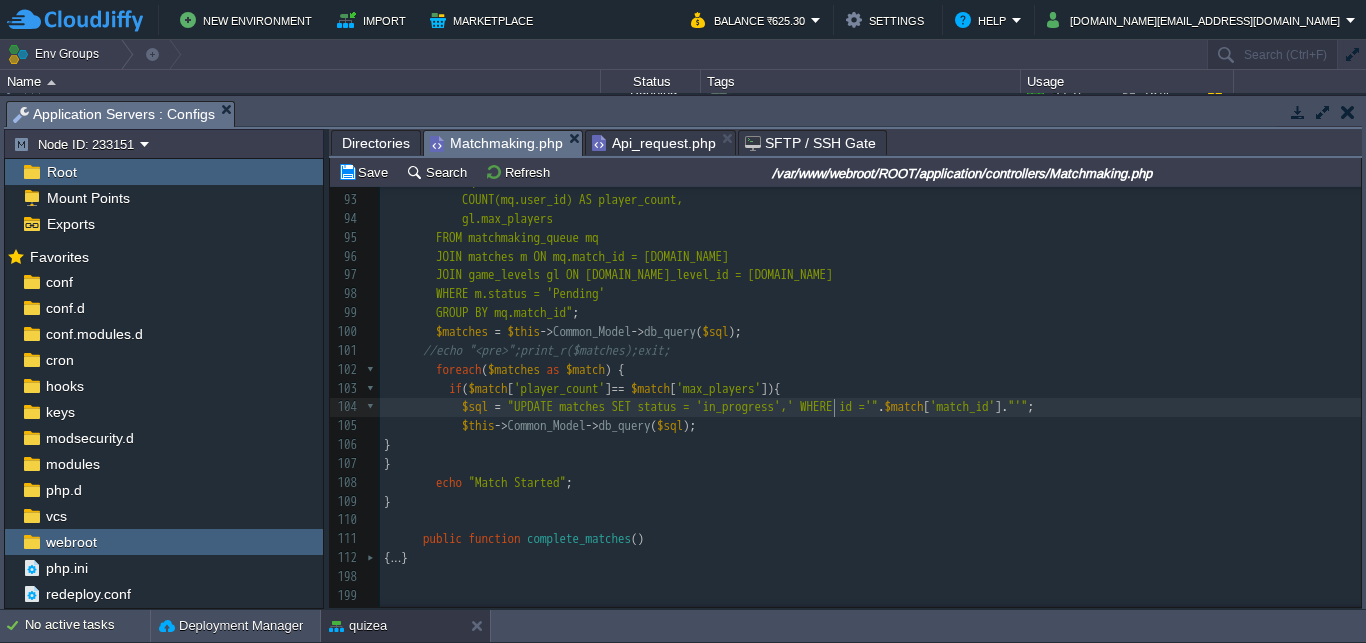scroll, scrollTop: 0, scrollLeft: 0, axis: both 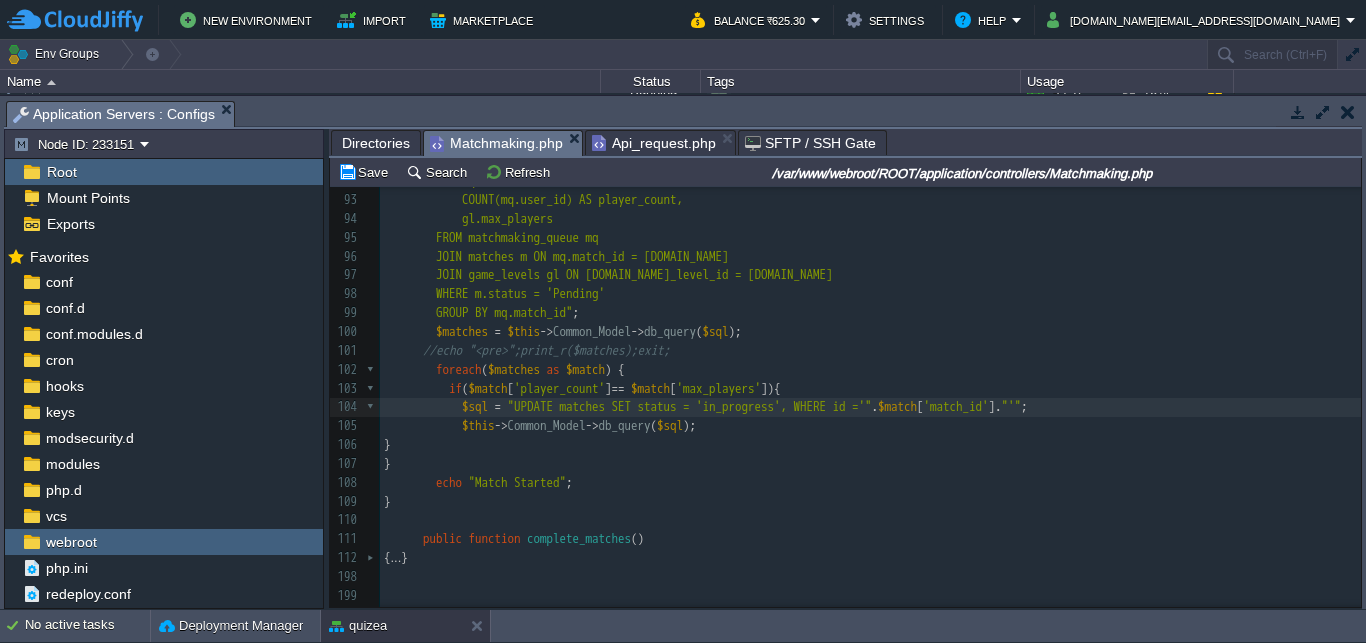 paste on "," 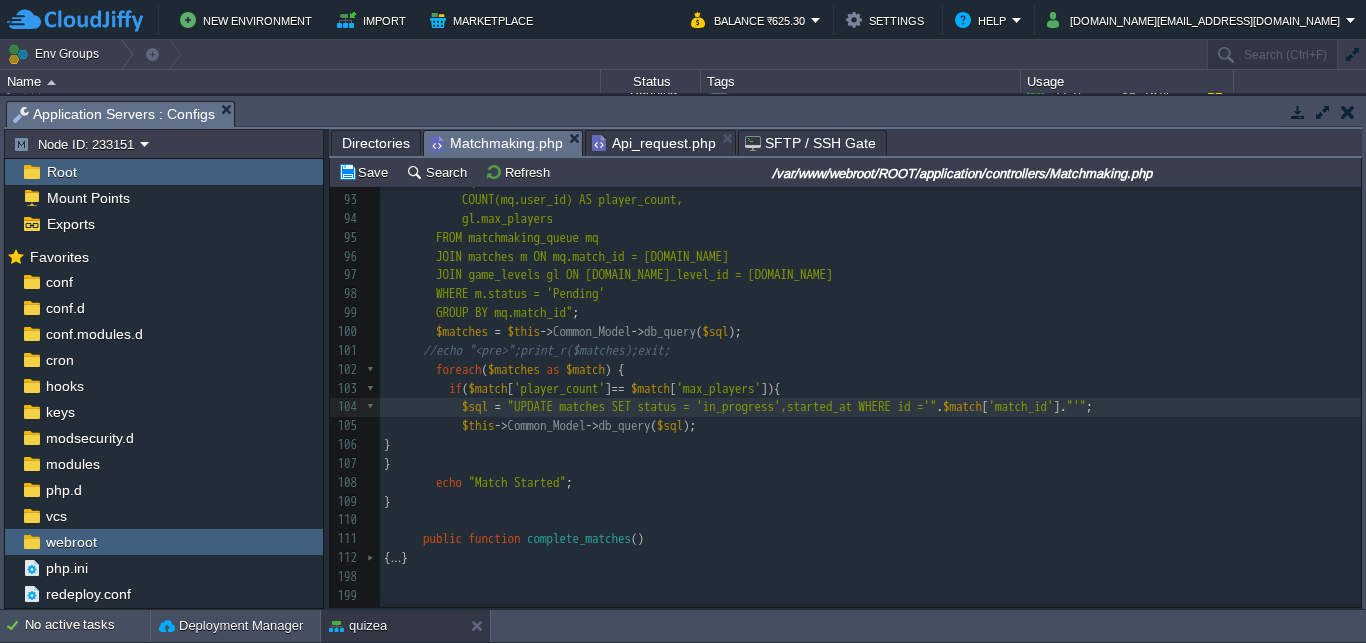 type on "," 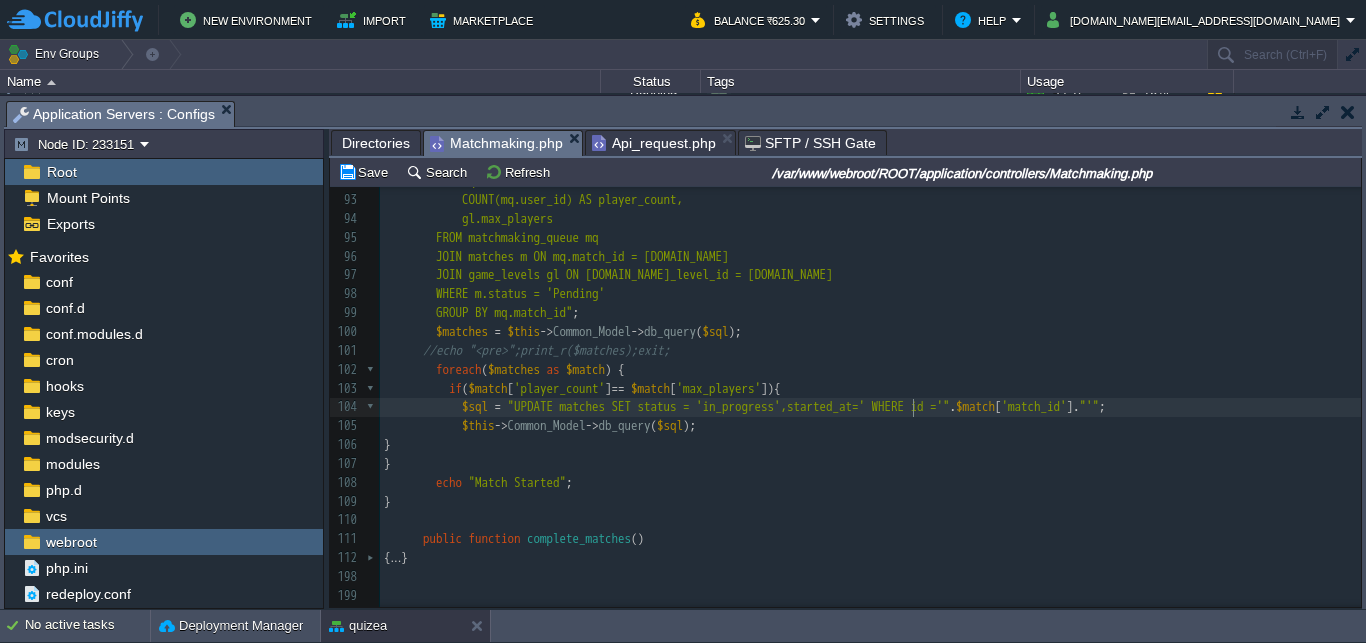 type on "=''" 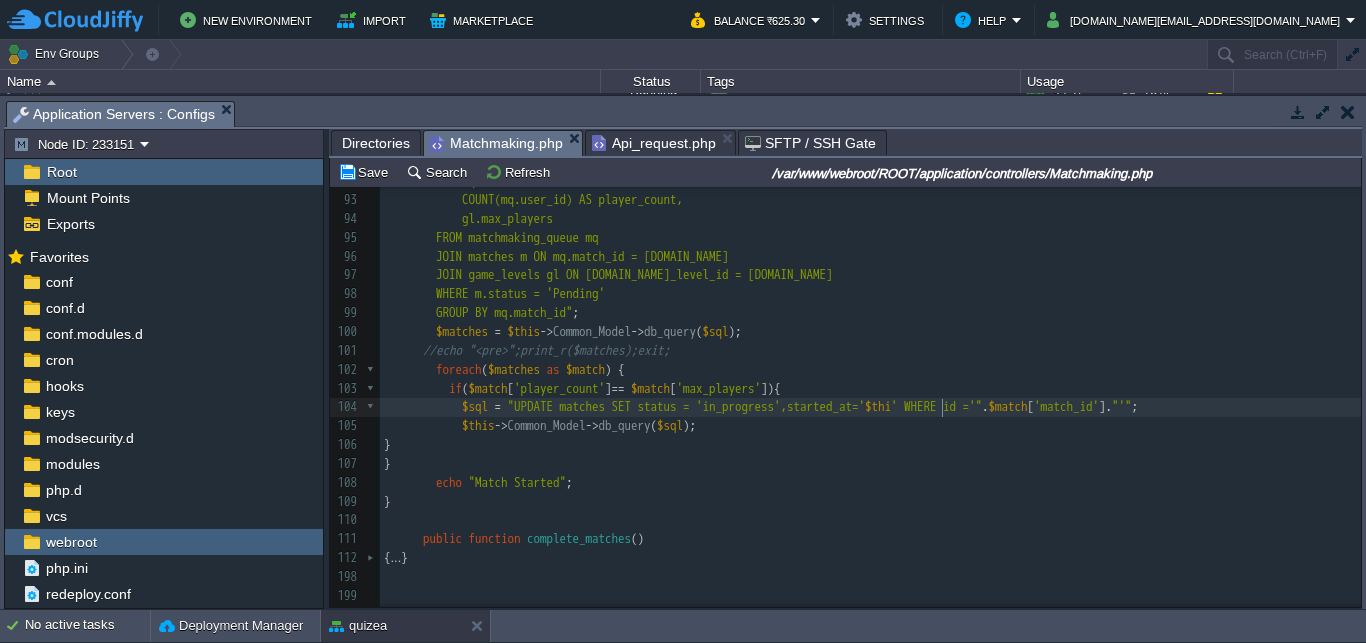 type on "$this" 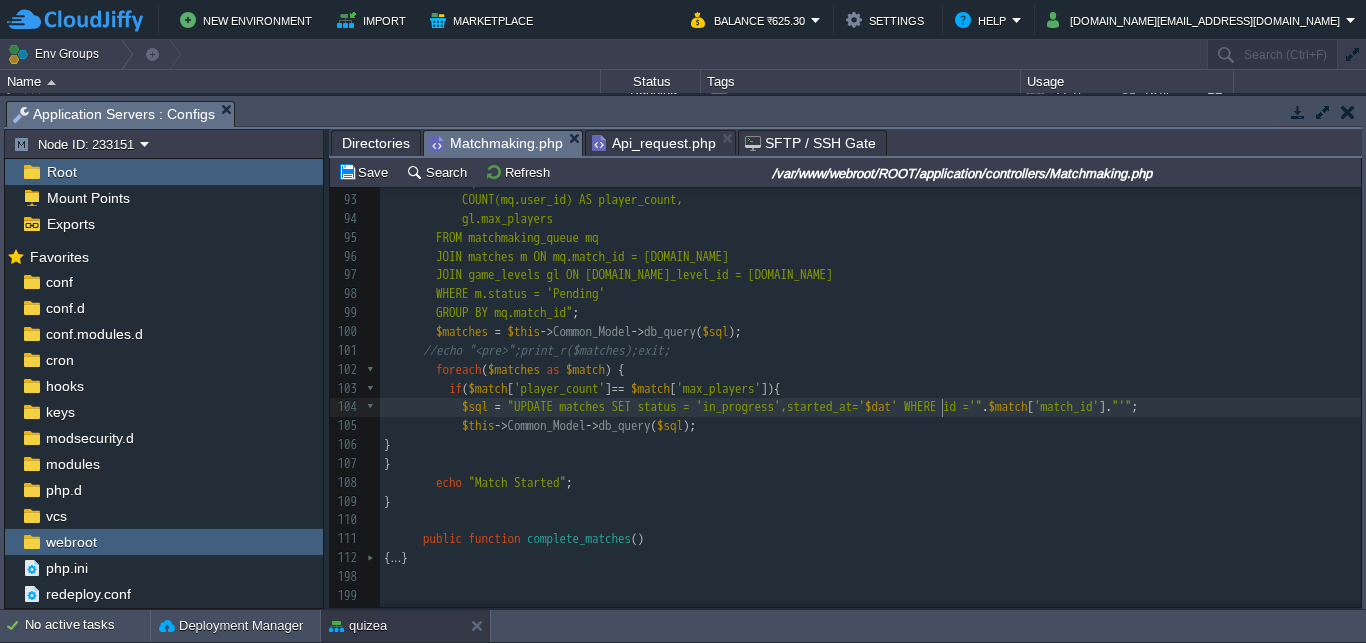 type on "date" 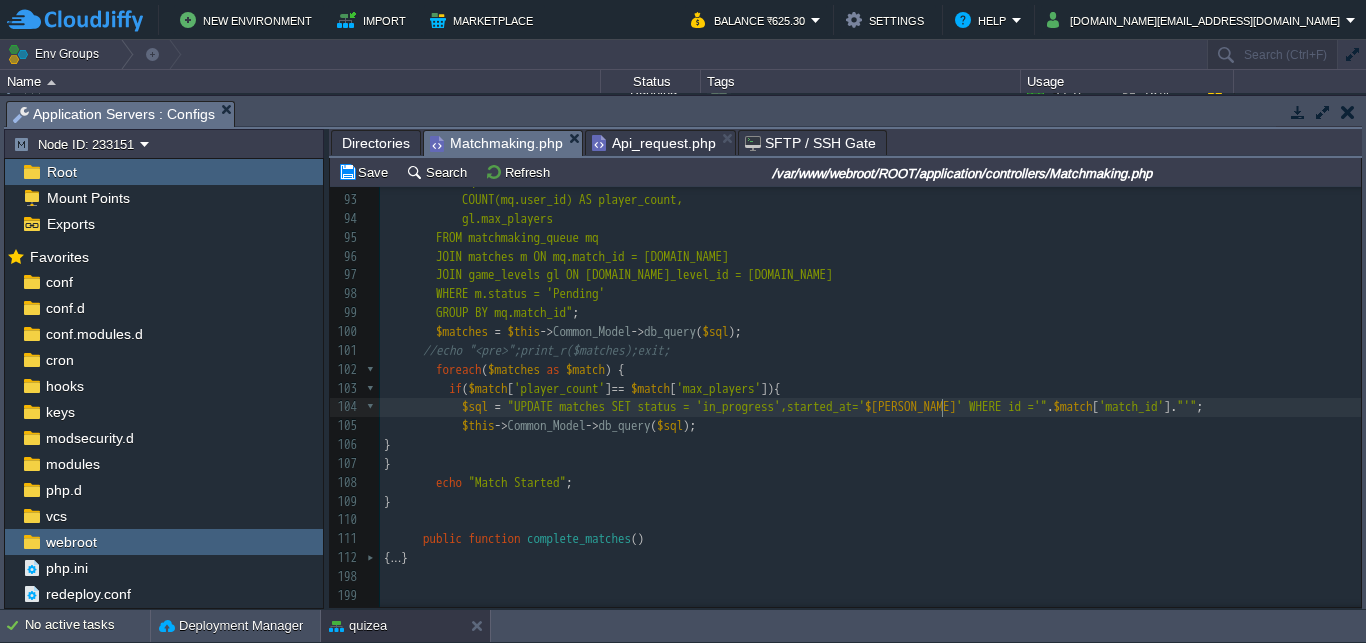 type on "time" 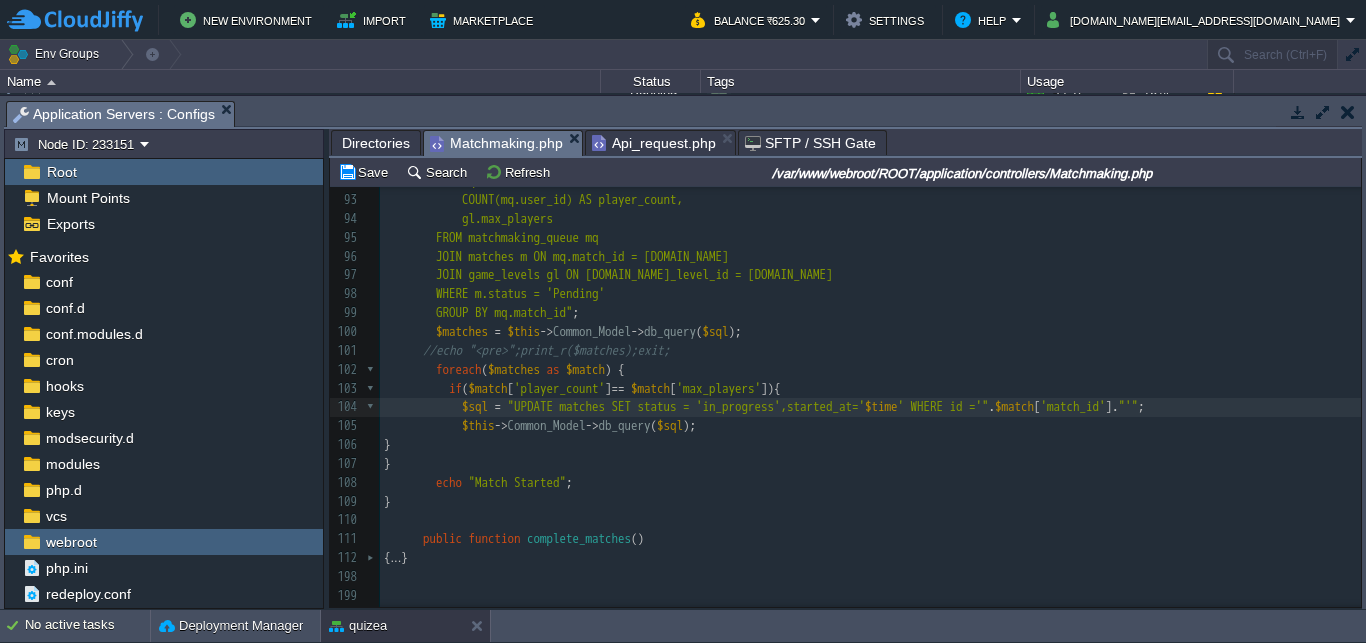 click on "xxxxxxxxxx   73                      $insert_player_sql   =   " 74                          INSERT INTO matches_players (match_id, user_id) 75                          VALUES ( $match_id ,  $user_id ) 76                      " ; 77                      $this -> Common_Model -> db_query ( $insert_player_sql ); 78                 } 79      80                  $player_count   -=   count ( $candidates );  // Reduce available count 81             } 82         } 83      84          echo   "Mtchmaking complete" ; 85     } 86    87    88       public   function   start_matches () 89     { 90          // Step 1: Get groups of players in the queue 91          $sql   =   "SELECT  92              mq.match_id,  93              COUNT(mq.user_id) AS player_count,  94              gl.max_players  95          FROM matchmaking_queue mq 96          JOIN matches m ON mq.match_id = [DOMAIN_NAME] 97          JOIN game_levels gl ON [DOMAIN_NAME]_level_id = [DOMAIN_NAME] 98          WHERE m.status = 'Pending' 99          GROUP BY mq.match_id" ; 100   =" at bounding box center [870, 323] 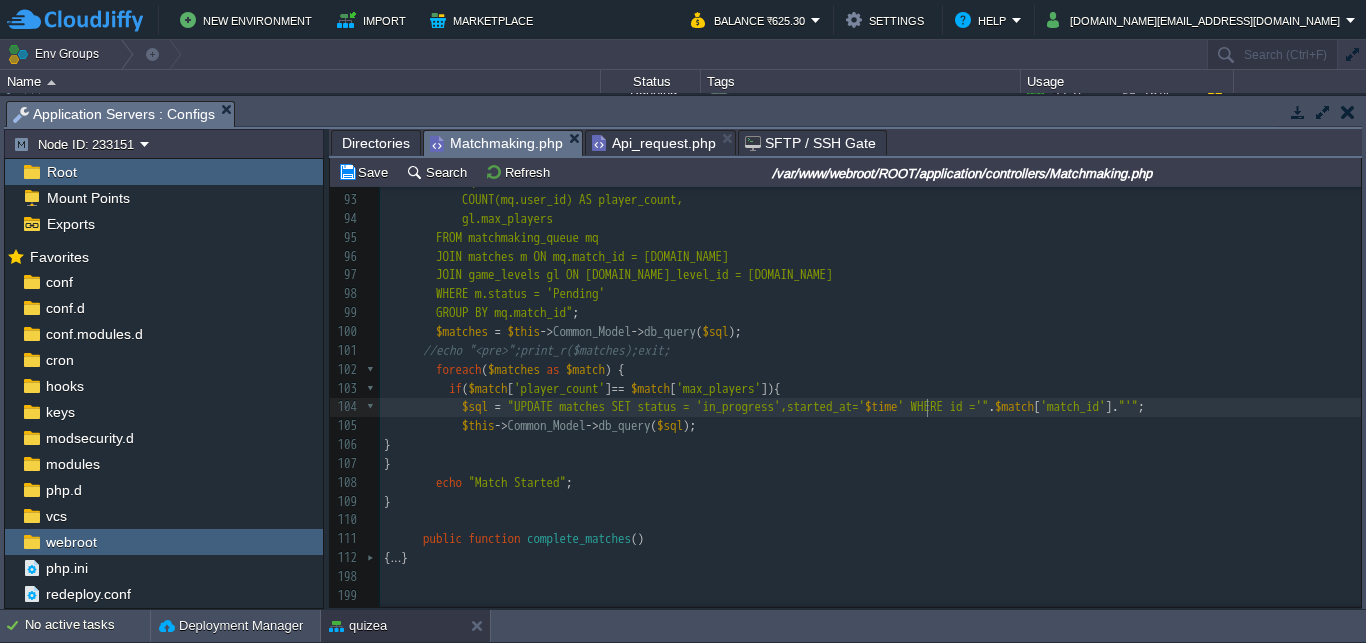type on "$time" 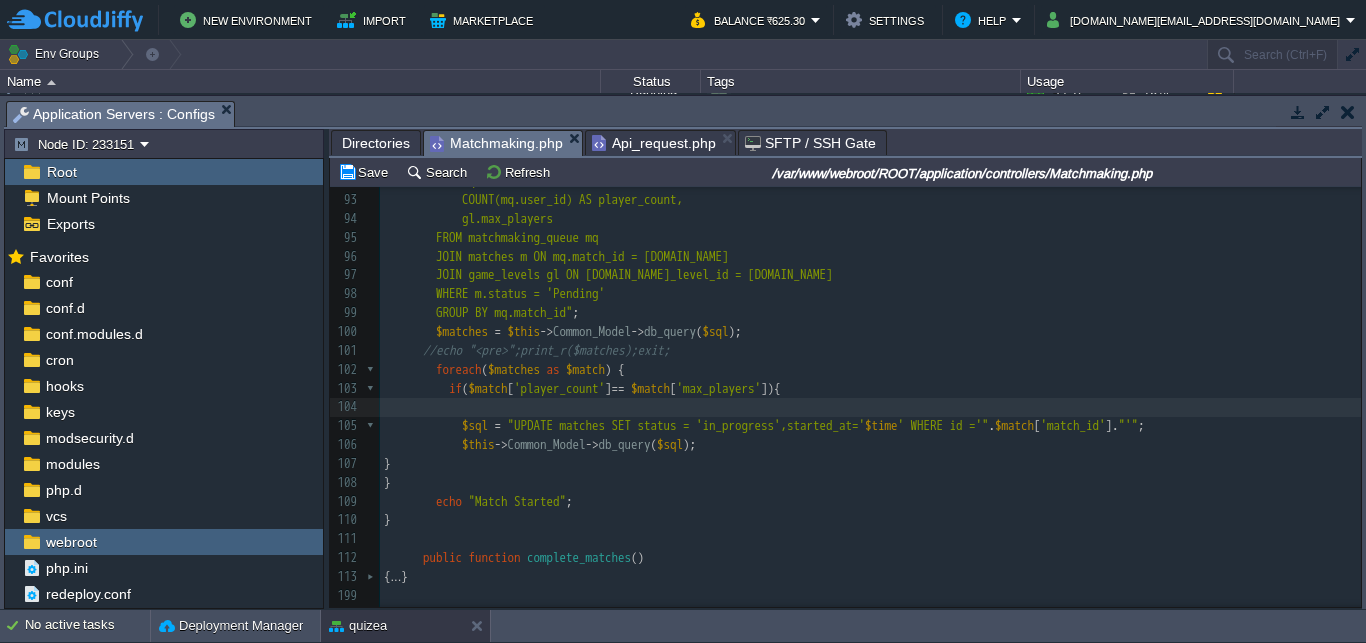 paste on "=" 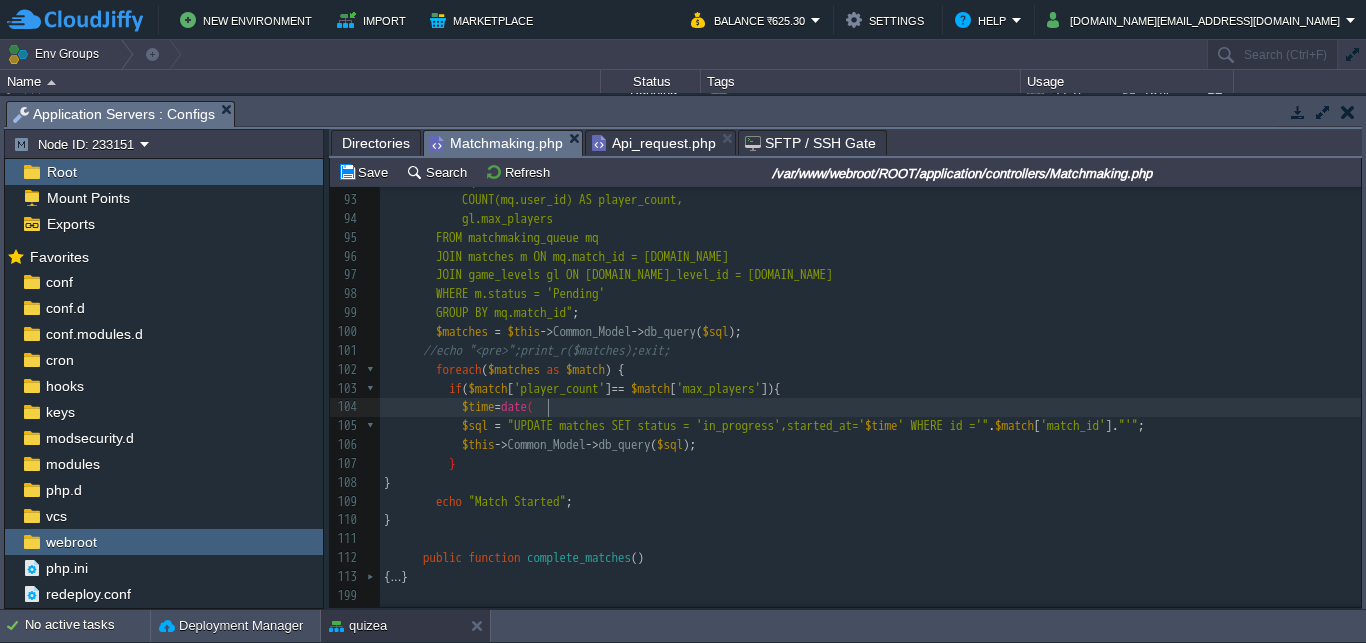 scroll, scrollTop: 0, scrollLeft: 50, axis: horizontal 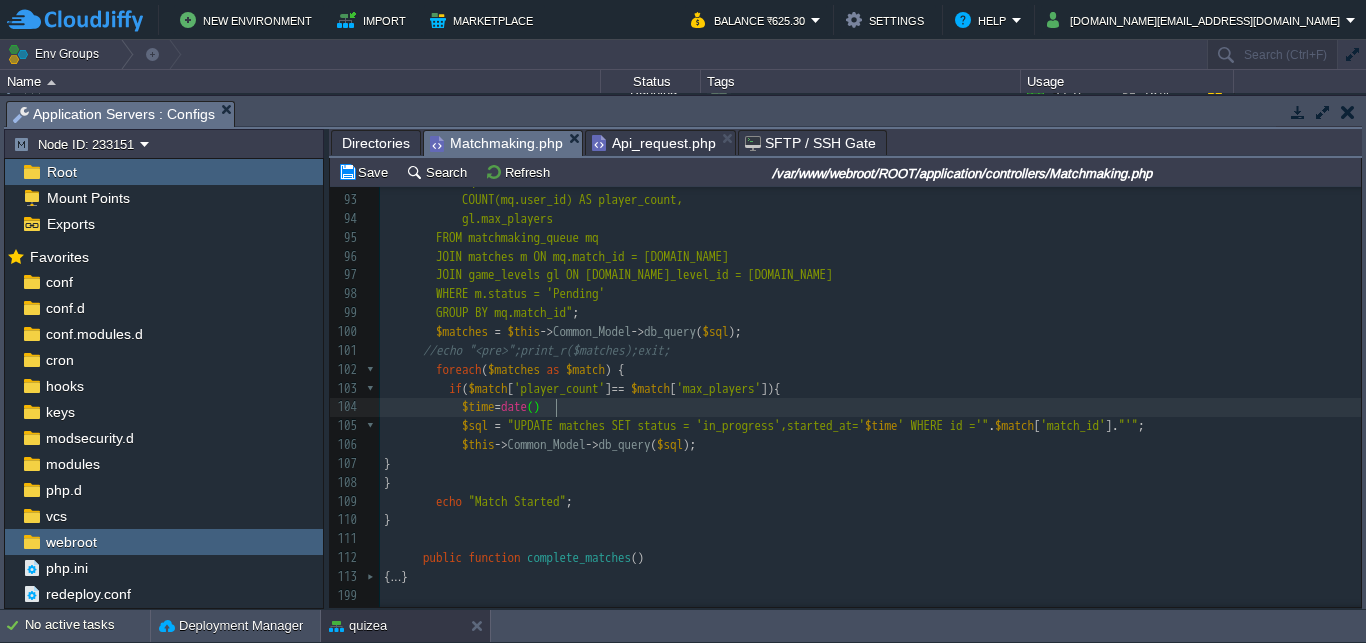 type on "=date();" 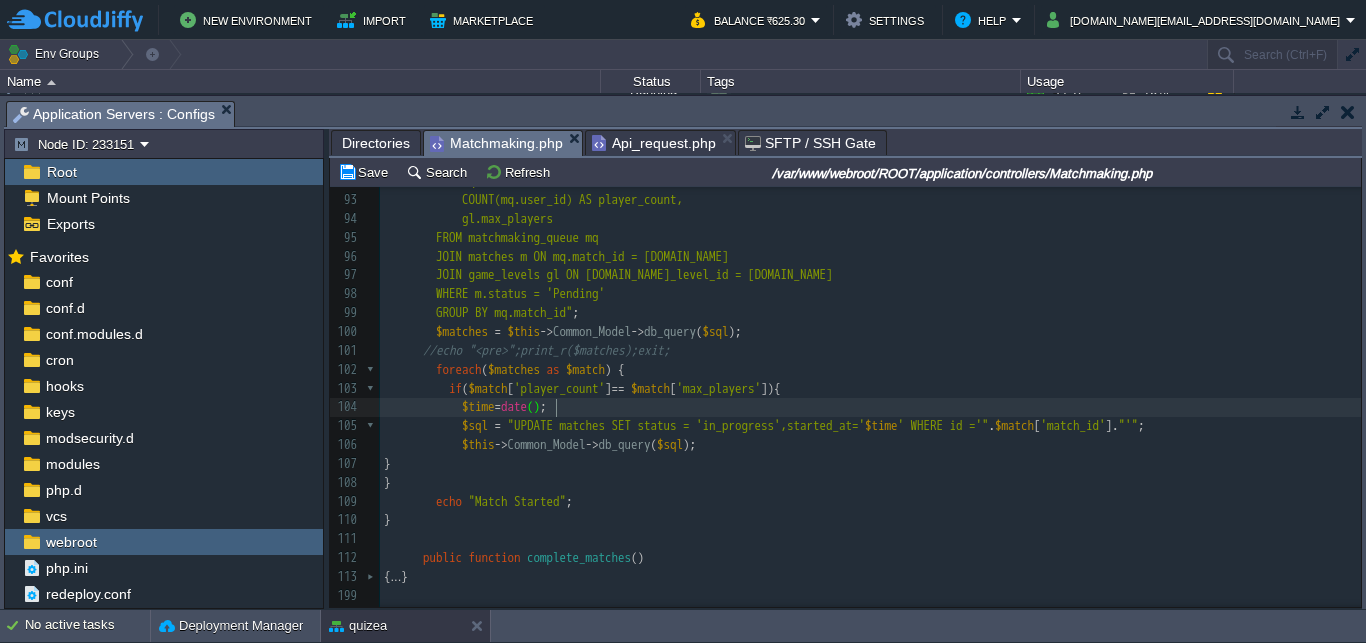 scroll, scrollTop: 0, scrollLeft: 0, axis: both 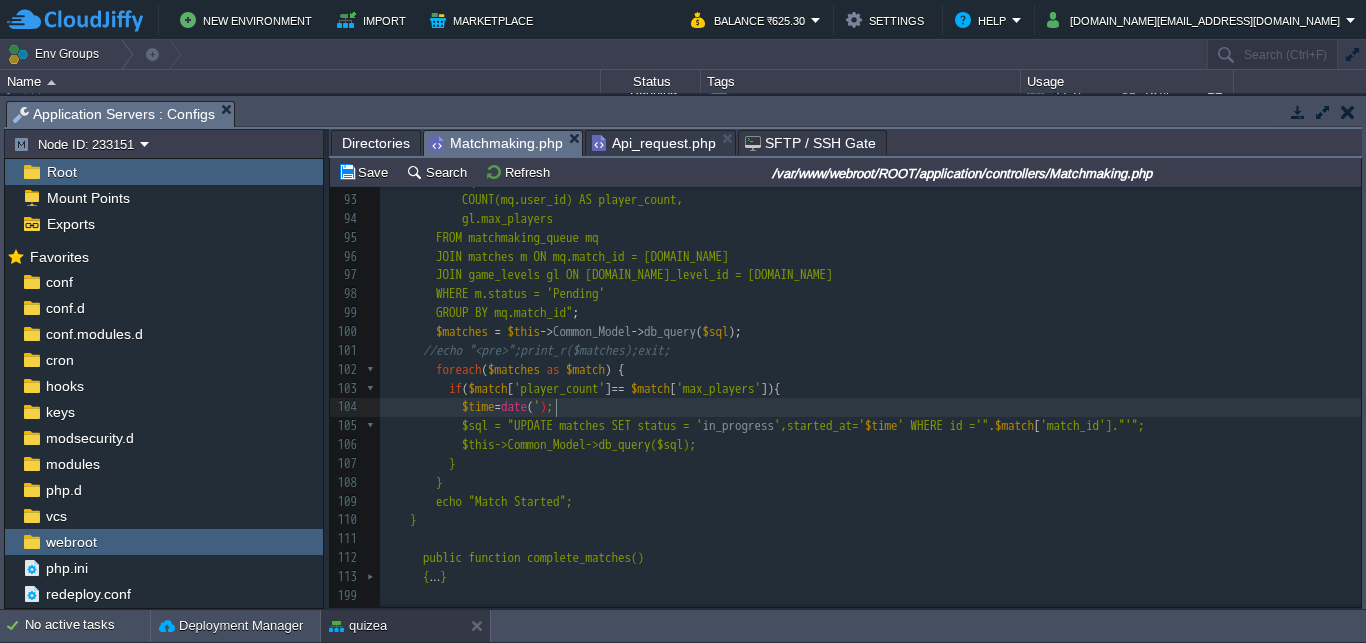 type on "''" 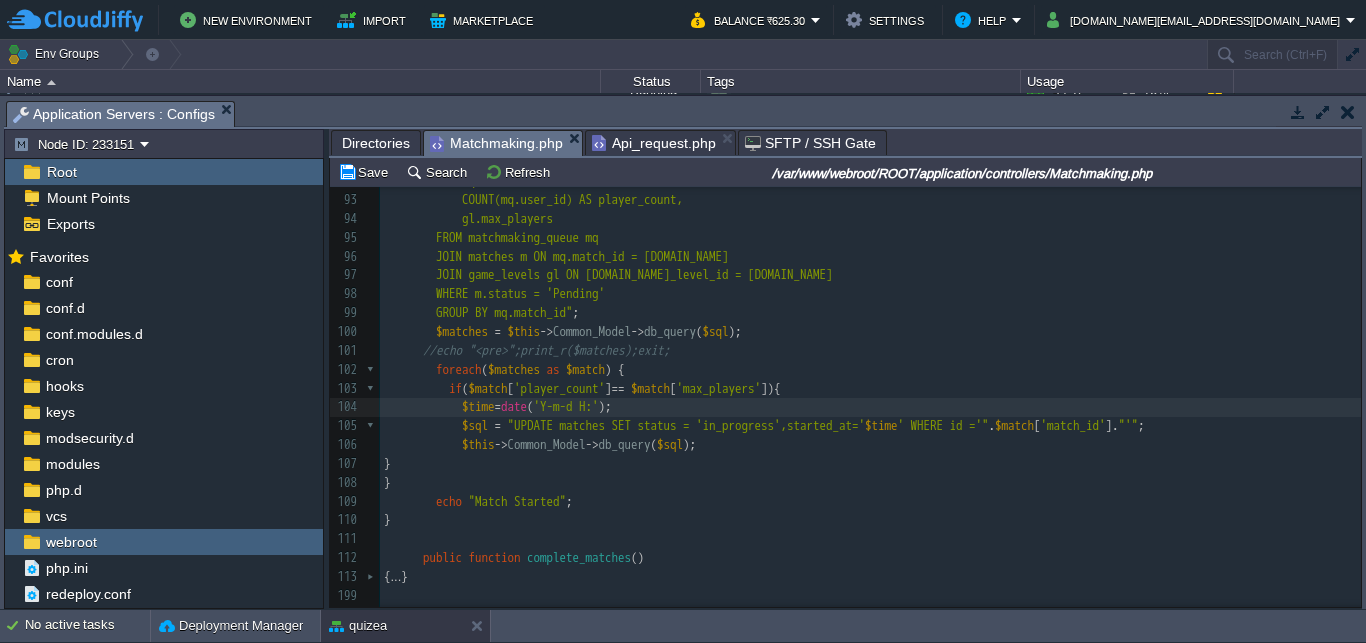 scroll, scrollTop: 0, scrollLeft: 64, axis: horizontal 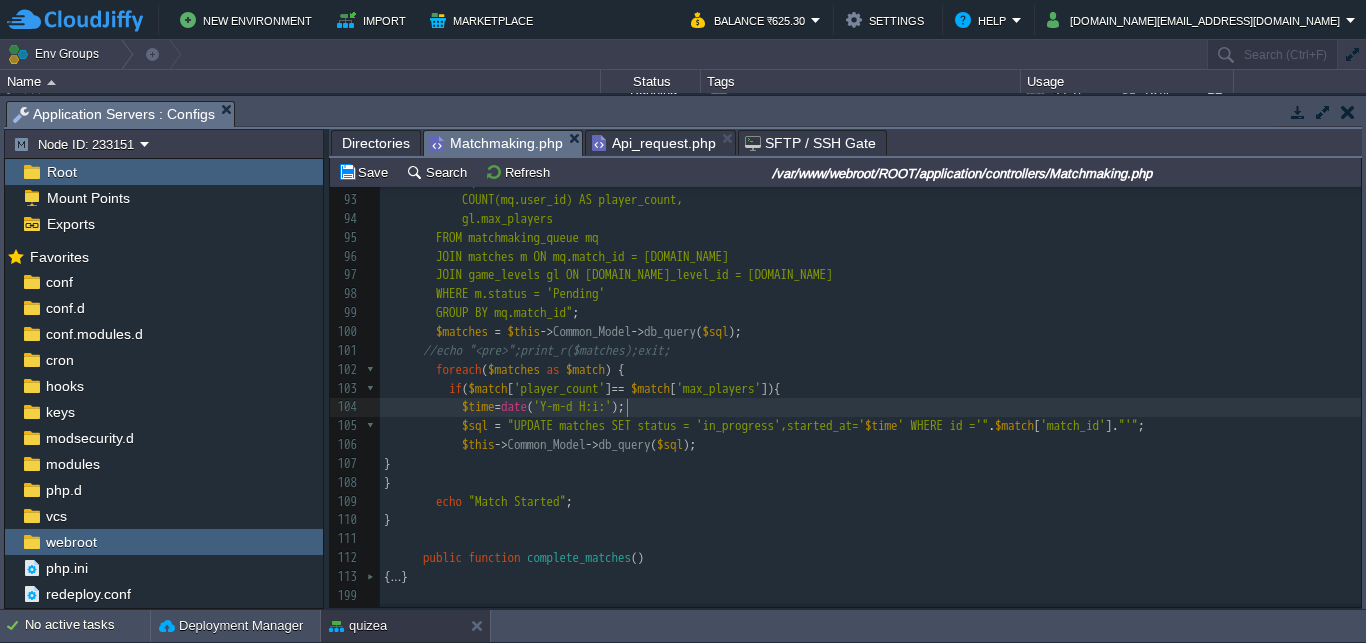 type on "Y-m-d H:i:s" 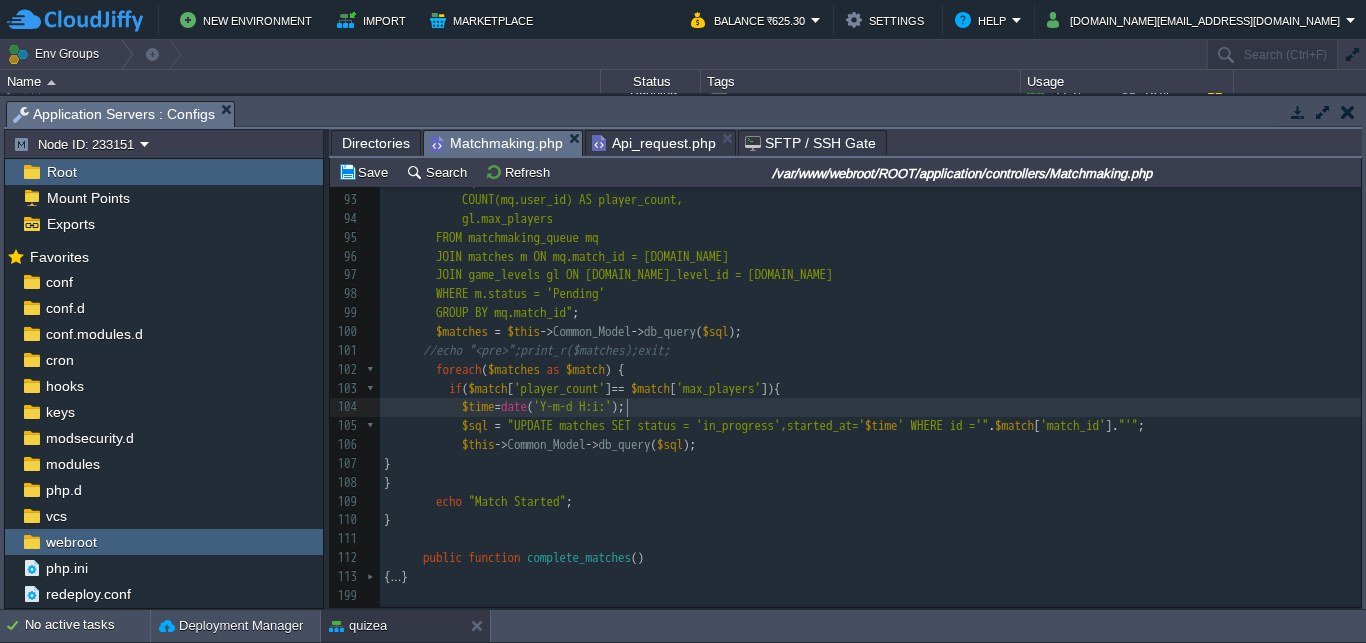 scroll, scrollTop: 0, scrollLeft: 79, axis: horizontal 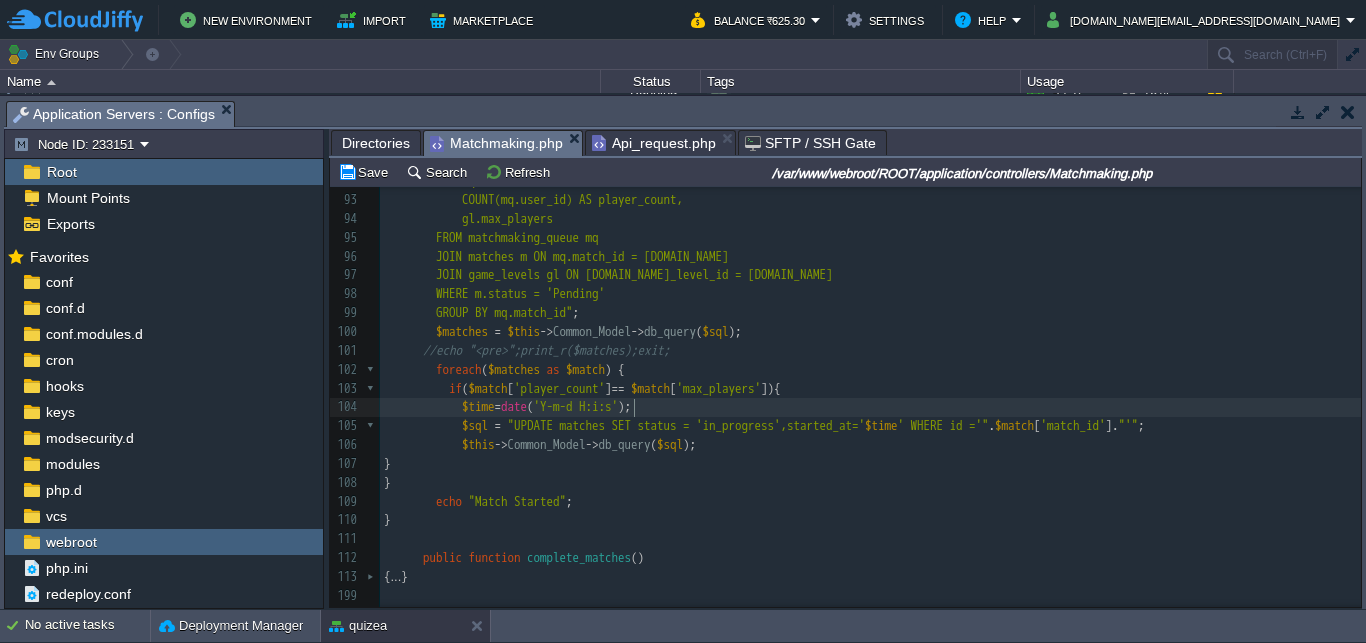 type 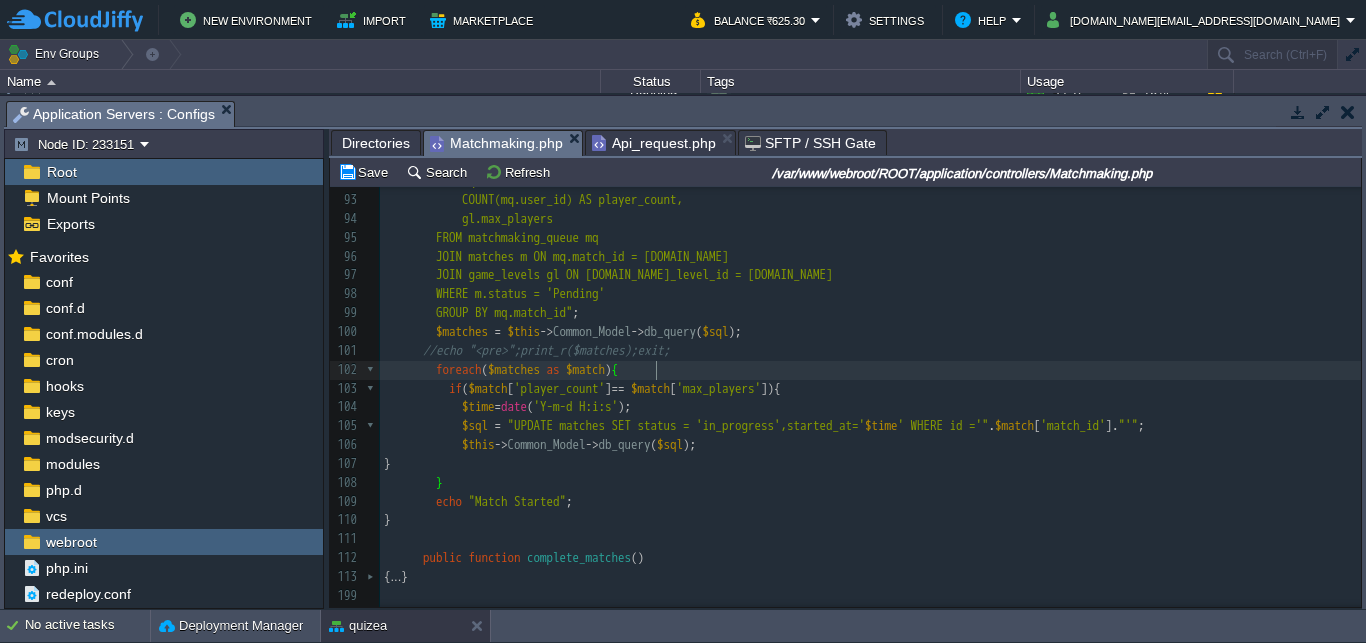 scroll, scrollTop: 0, scrollLeft: 0, axis: both 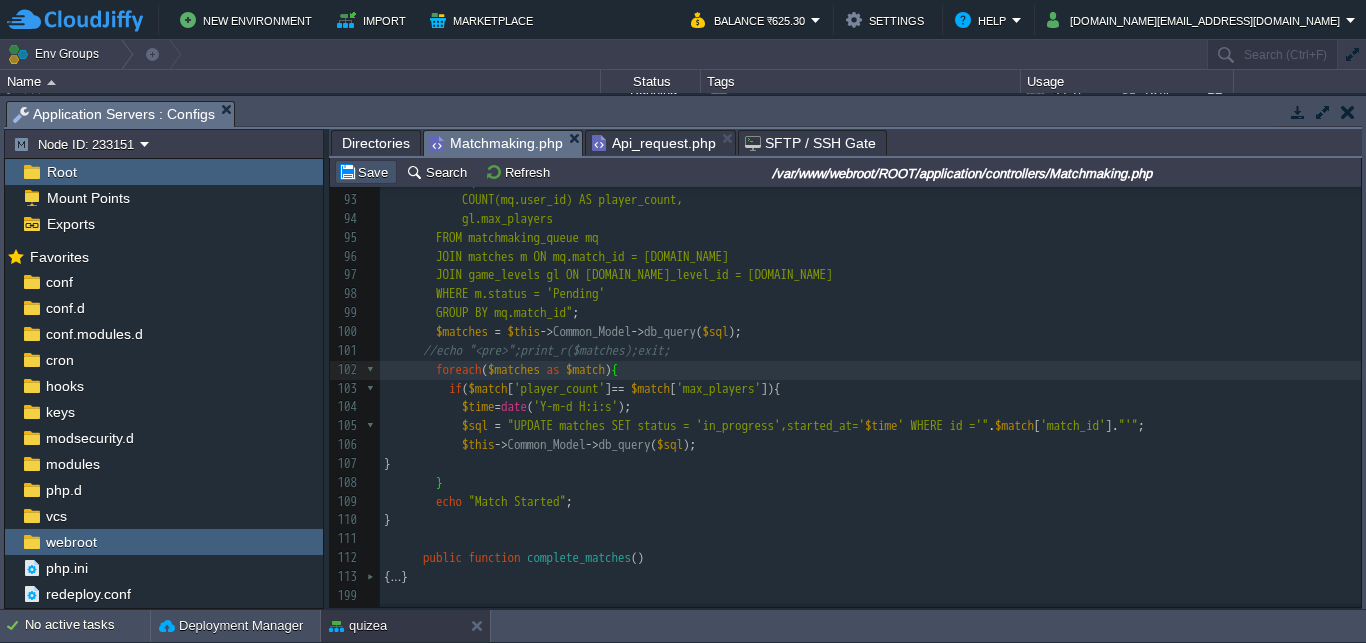 click on "Save" at bounding box center [366, 172] 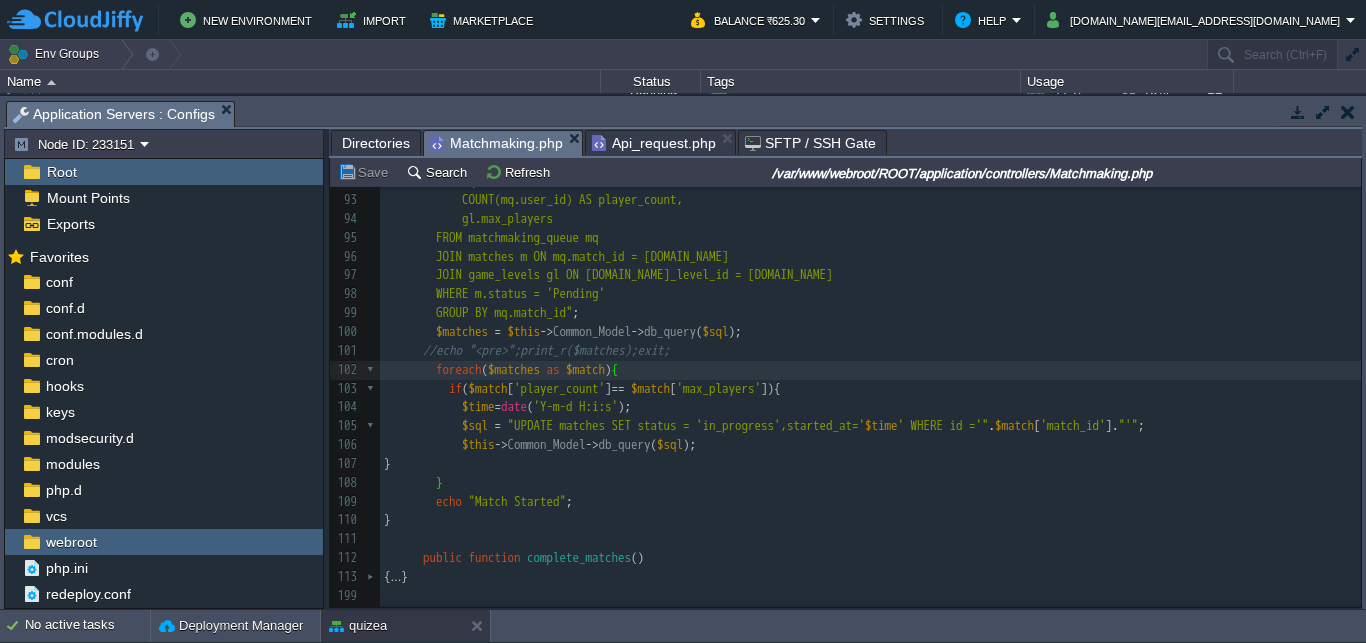 scroll, scrollTop: 1670, scrollLeft: 0, axis: vertical 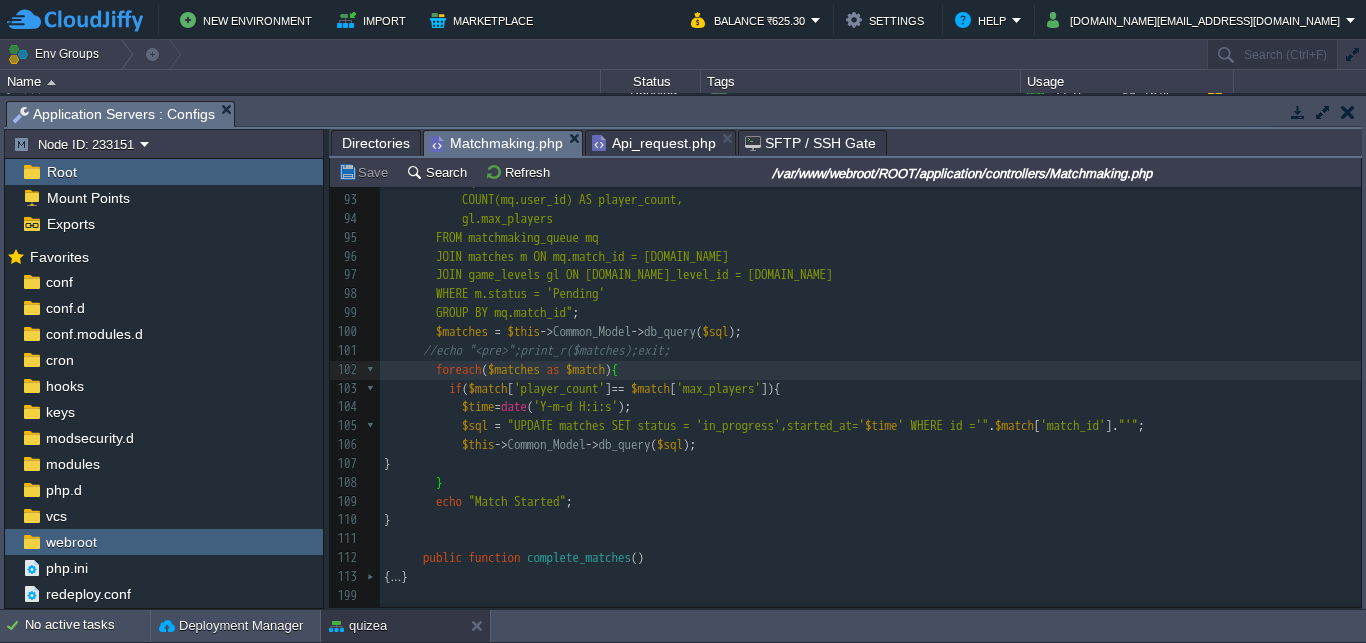 click on "Save" at bounding box center [366, 172] 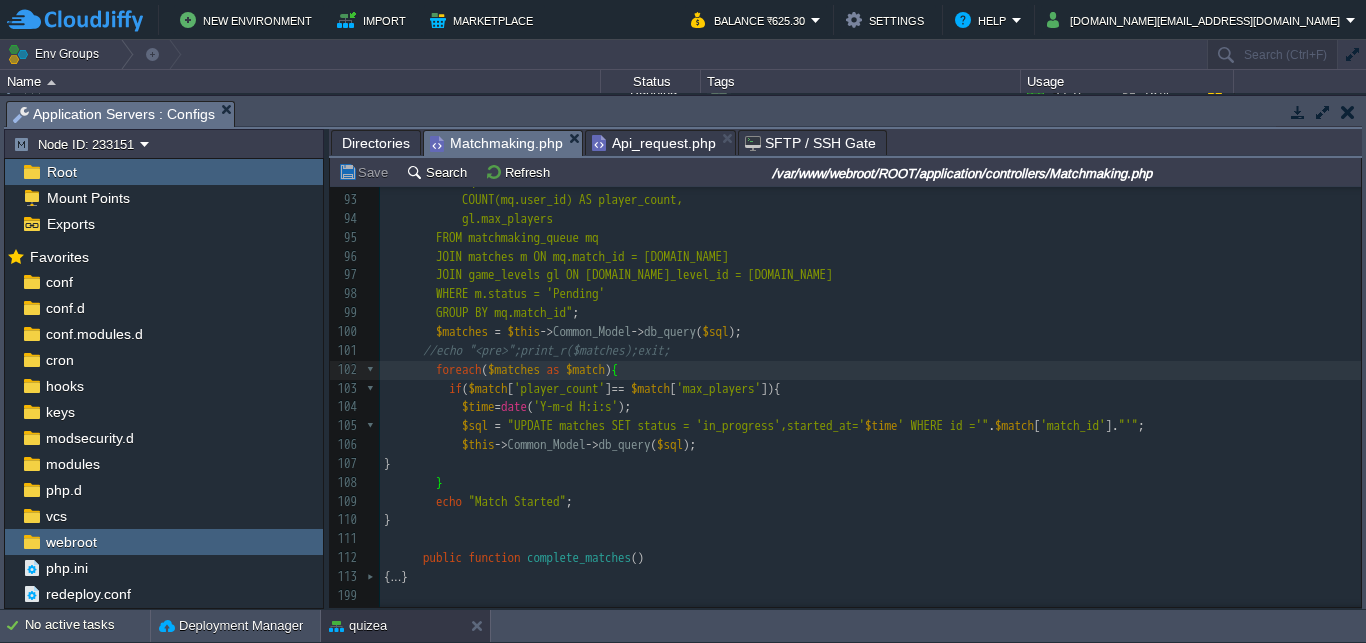 scroll, scrollTop: 1824, scrollLeft: 0, axis: vertical 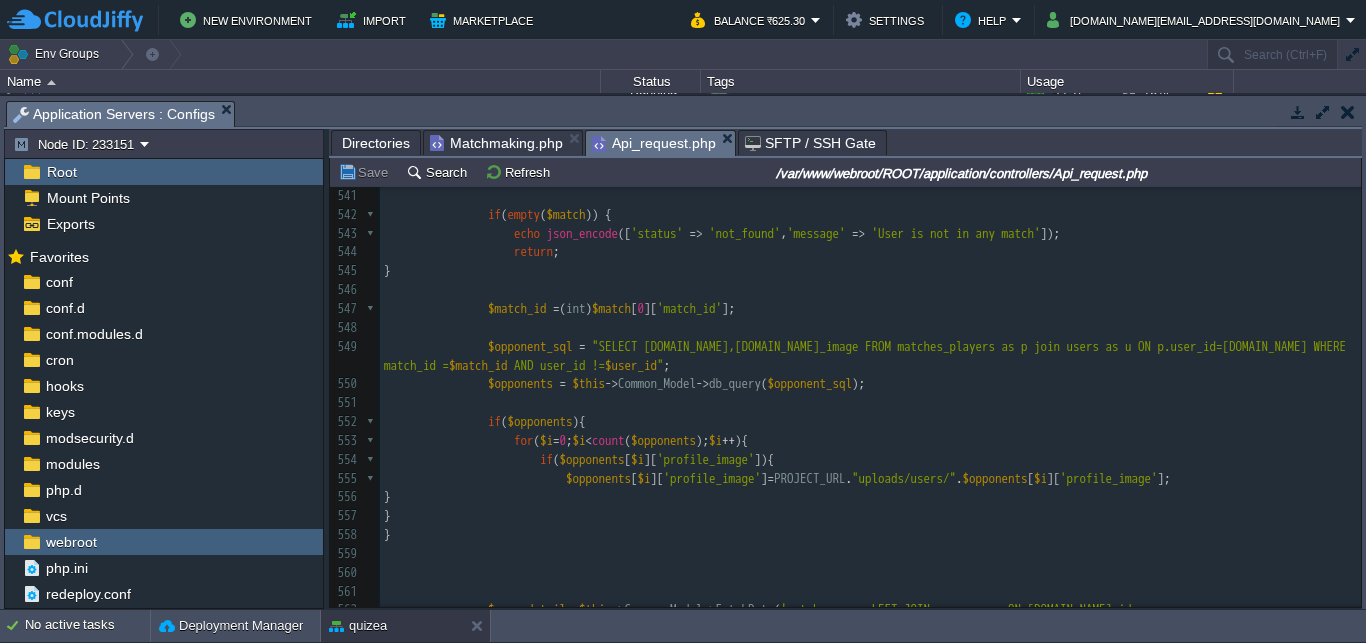 click on "Api_request.php" at bounding box center [654, 143] 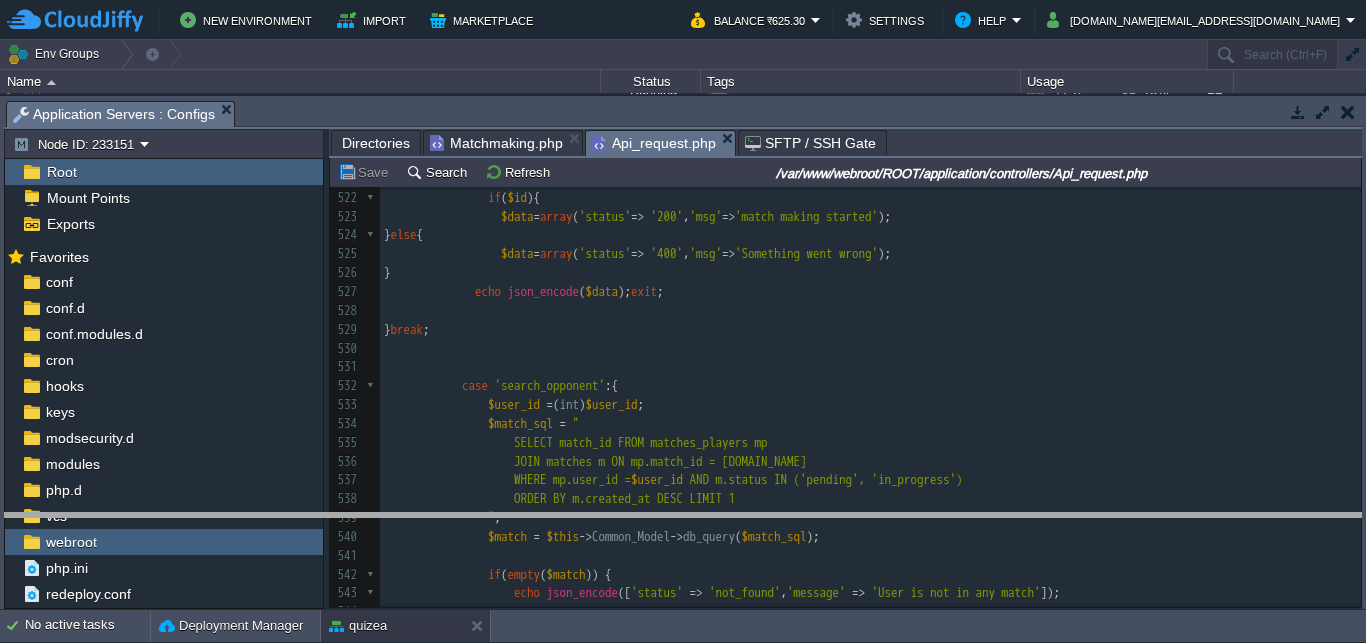 drag, startPoint x: 547, startPoint y: 109, endPoint x: 540, endPoint y: 538, distance: 429.0571 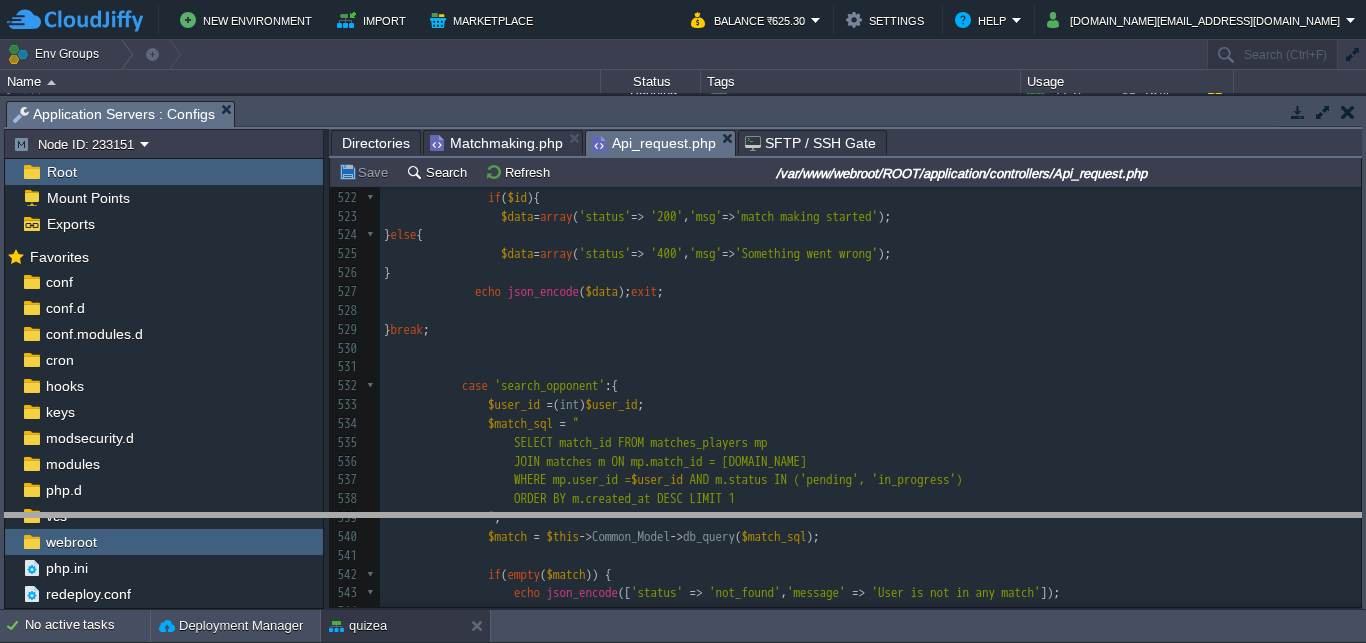 click on "New Environment Import Marketplace Bonus ₹0.00 Upgrade Account Balance ₹625.30 Settings Help [DOMAIN_NAME][EMAIL_ADDRESS][DOMAIN_NAME]       Env Groups                     Search (Ctrl+F)         auto-gen Name Status Tags Usage amit-college [DOMAIN_NAME] Running                                 + Add to Env Group                                                                                                                                                            RAM                 40%                                         CPU                 3%                             3 / 4                    3%       capitalengineeringcollege [DOMAIN_NAME] Running                                 + Add to Env Group                                                                                                                                                            RAM                 27%                                         CPU                 1%" at bounding box center (683, 321) 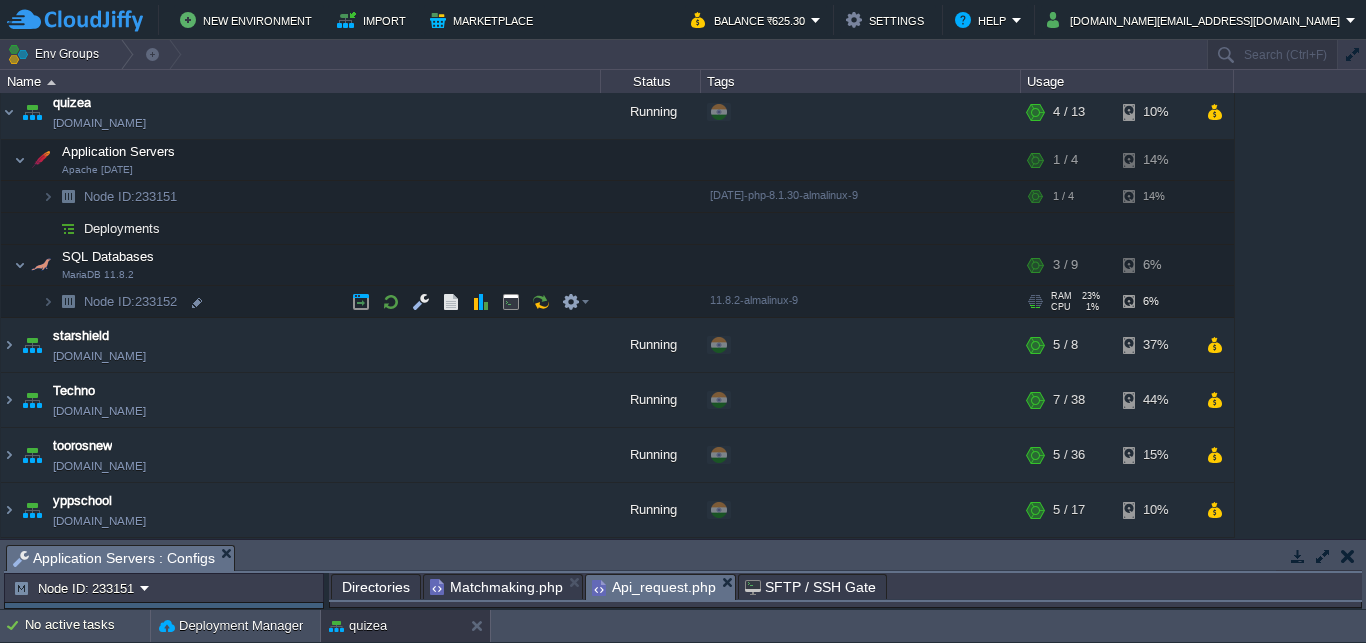 scroll, scrollTop: 91, scrollLeft: 0, axis: vertical 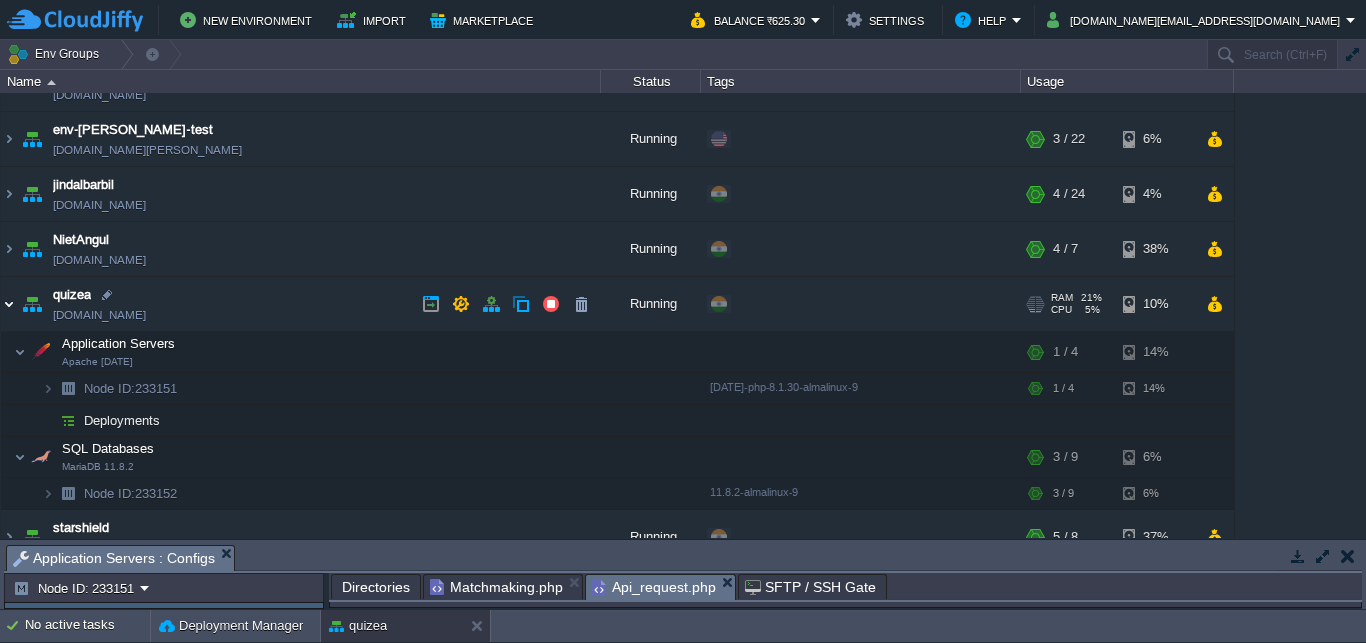 click at bounding box center [9, 304] 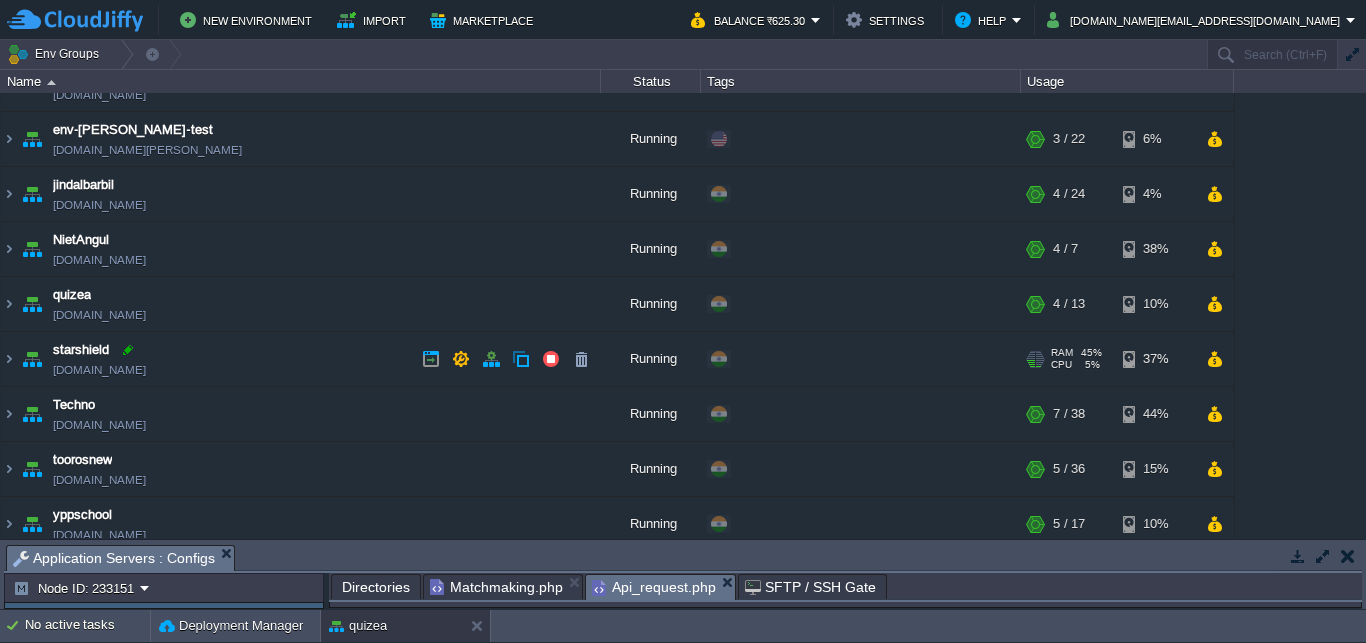 scroll, scrollTop: 105, scrollLeft: 0, axis: vertical 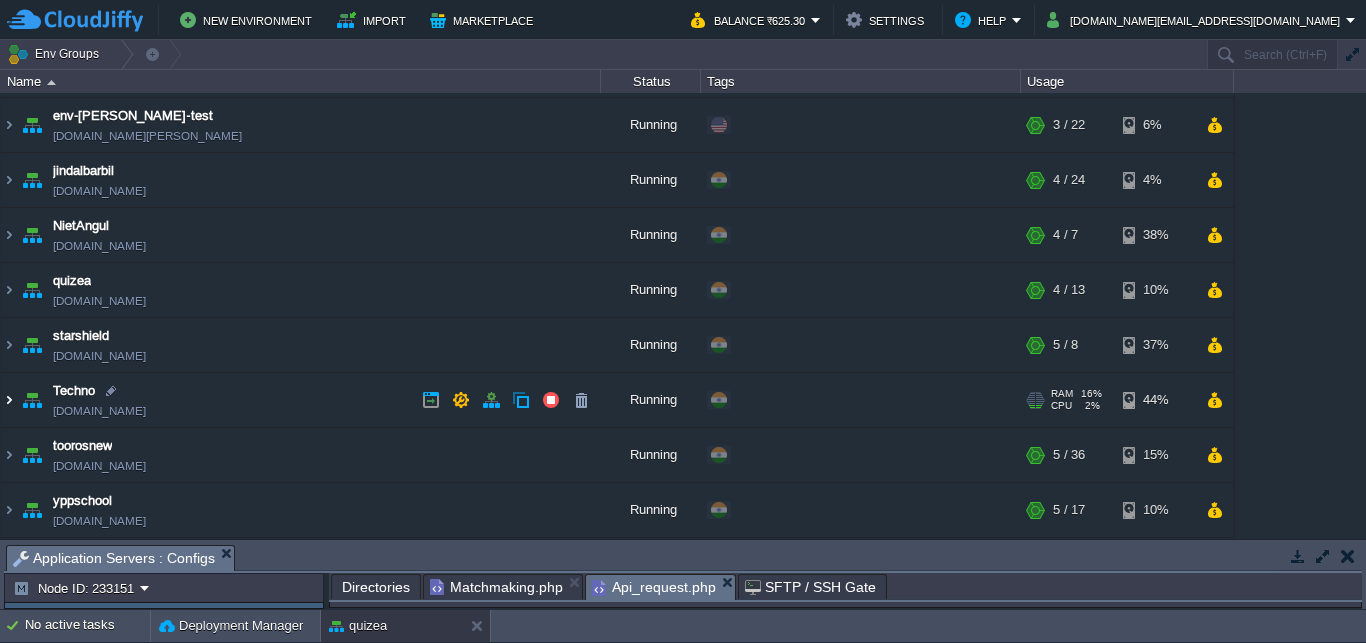 click at bounding box center [9, 400] 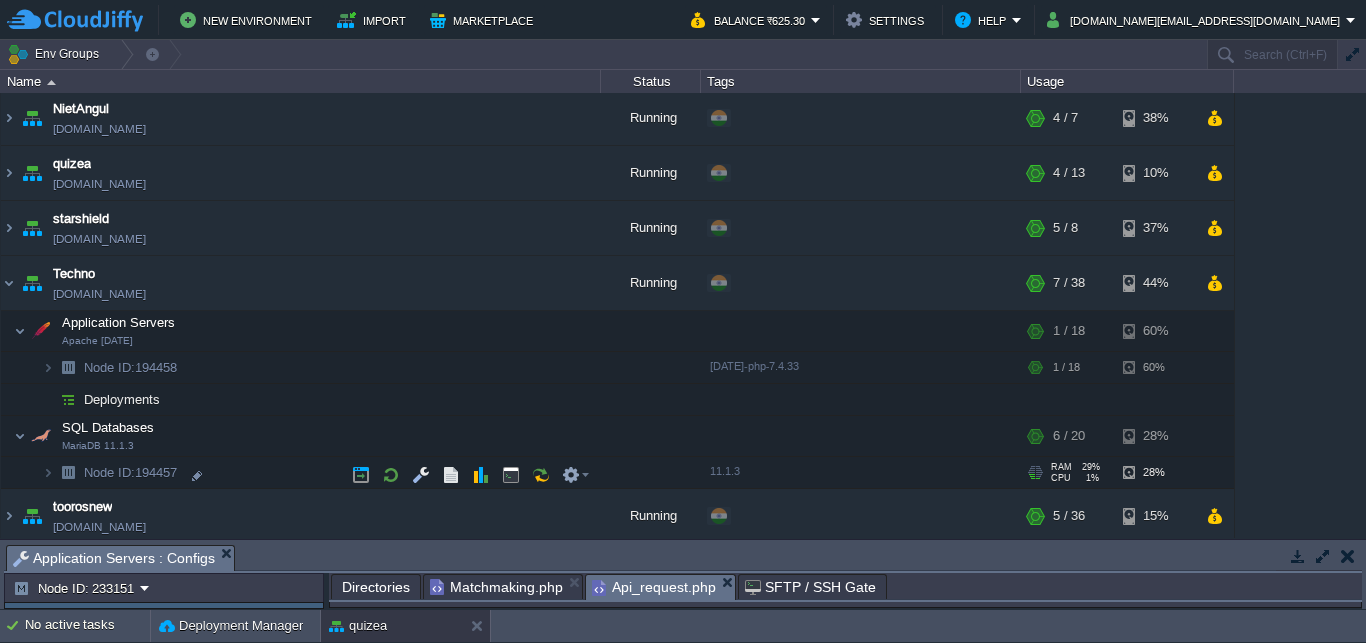 scroll, scrollTop: 283, scrollLeft: 0, axis: vertical 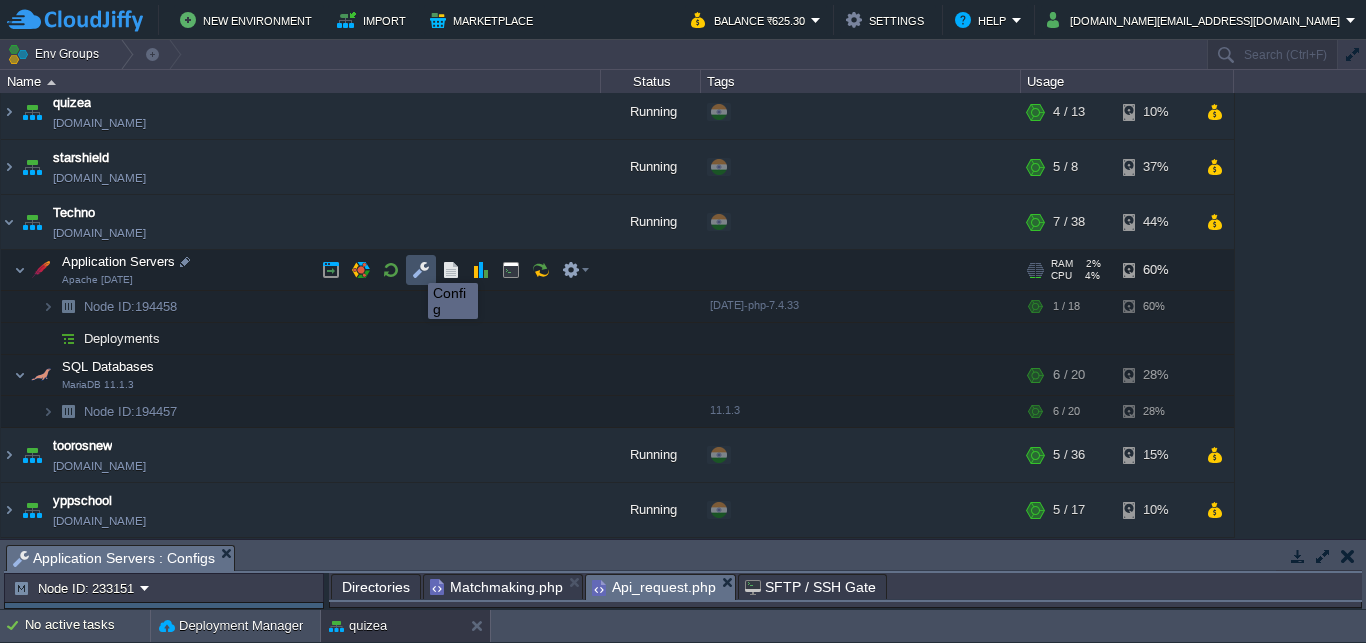 click at bounding box center (421, 270) 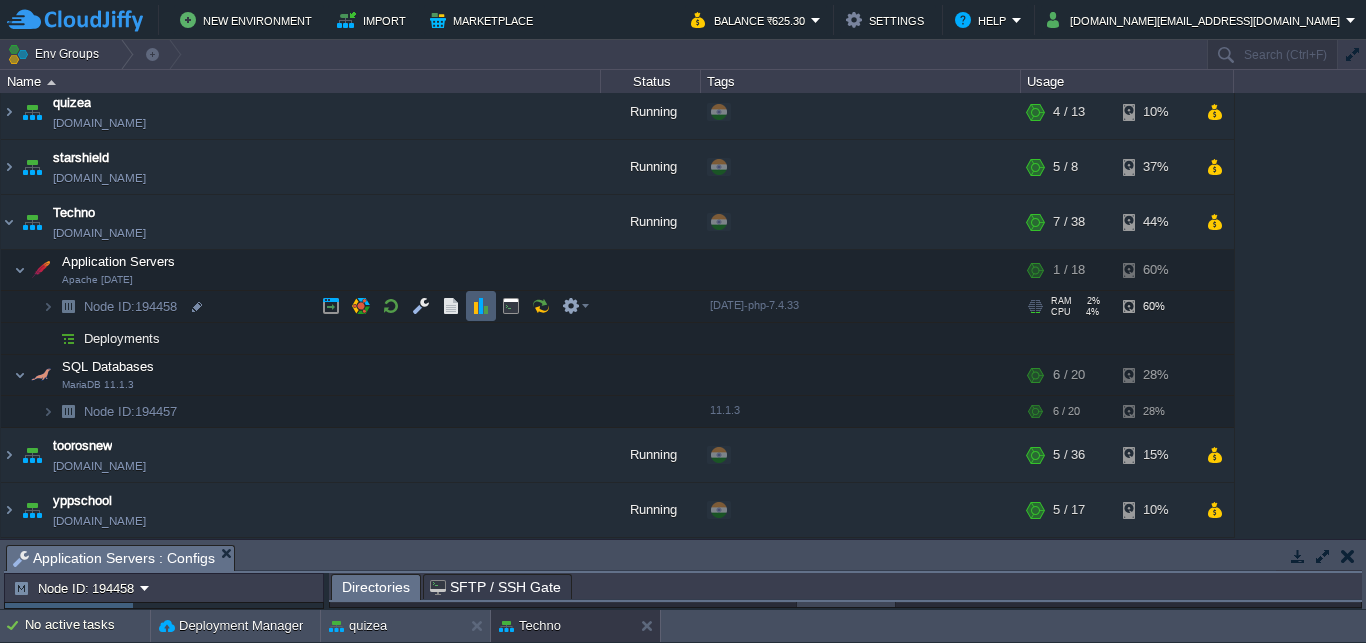 scroll, scrollTop: 9, scrollLeft: 0, axis: vertical 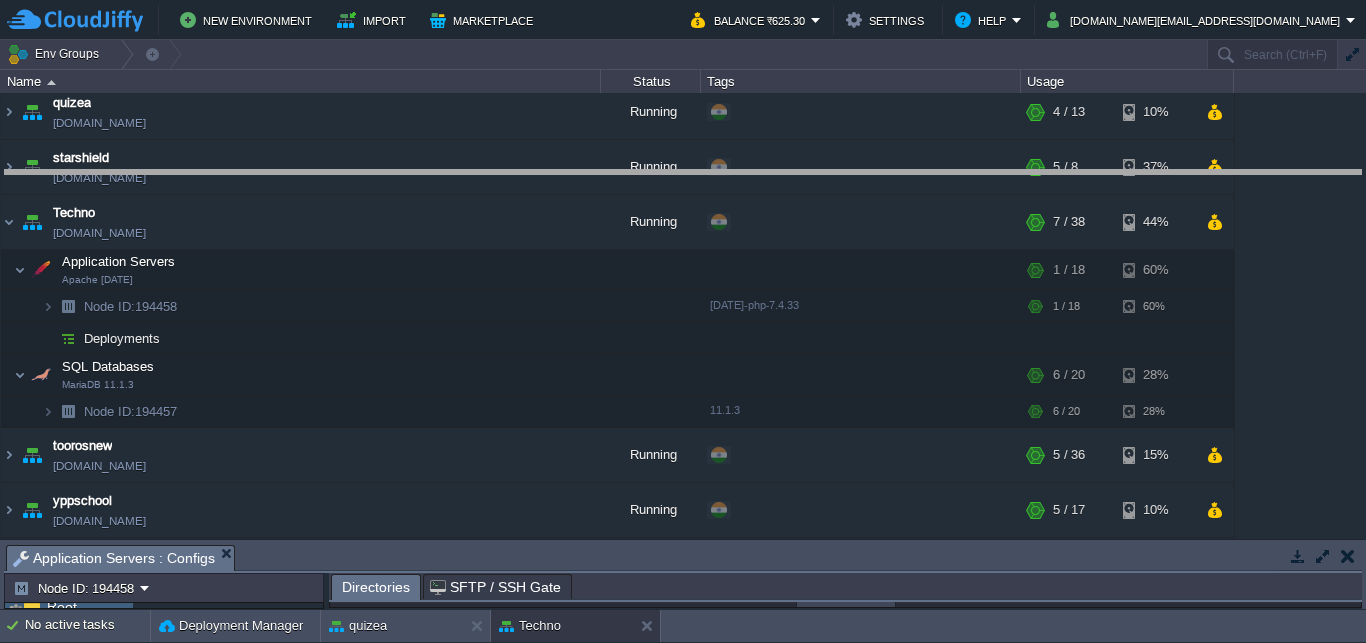drag, startPoint x: 710, startPoint y: 561, endPoint x: 701, endPoint y: -85, distance: 646.0627 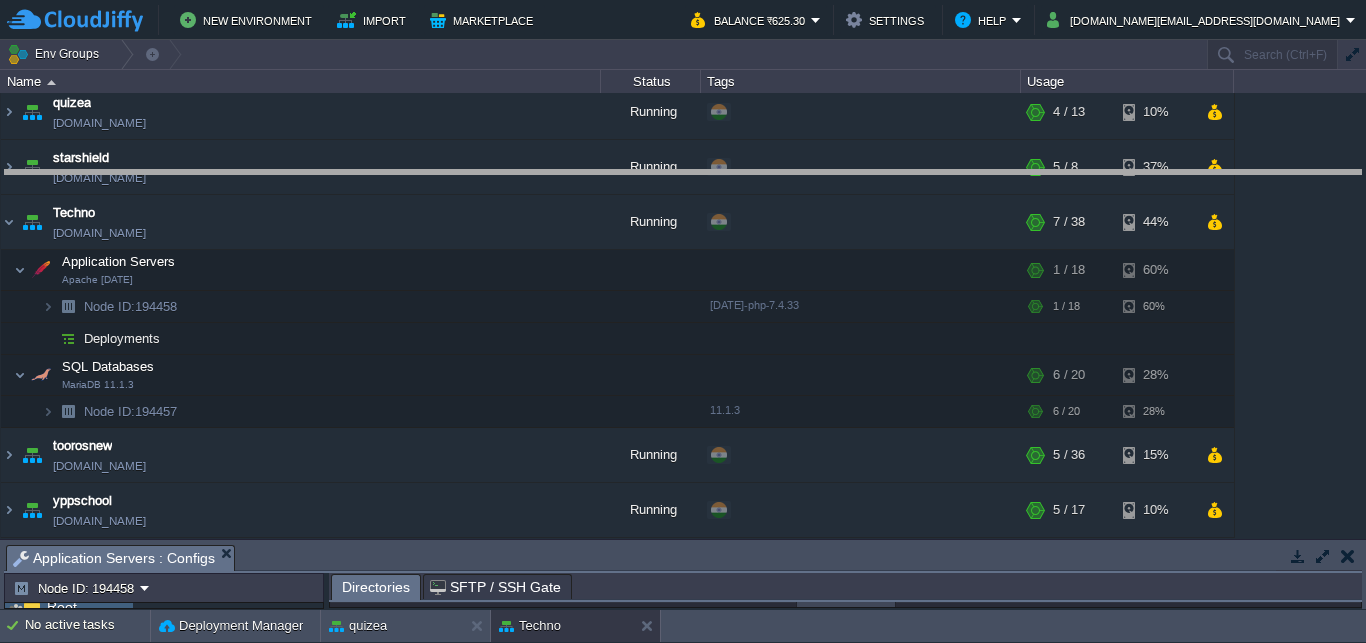 scroll, scrollTop: 0, scrollLeft: 0, axis: both 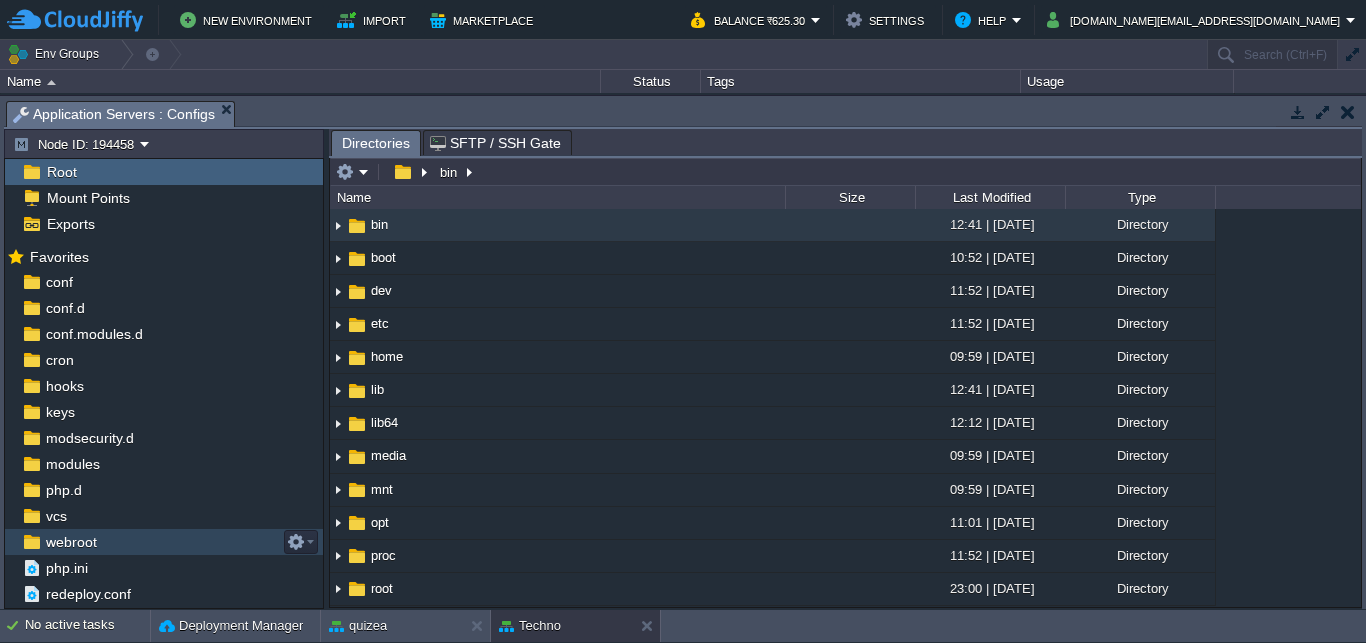 click on "webroot" at bounding box center [164, 542] 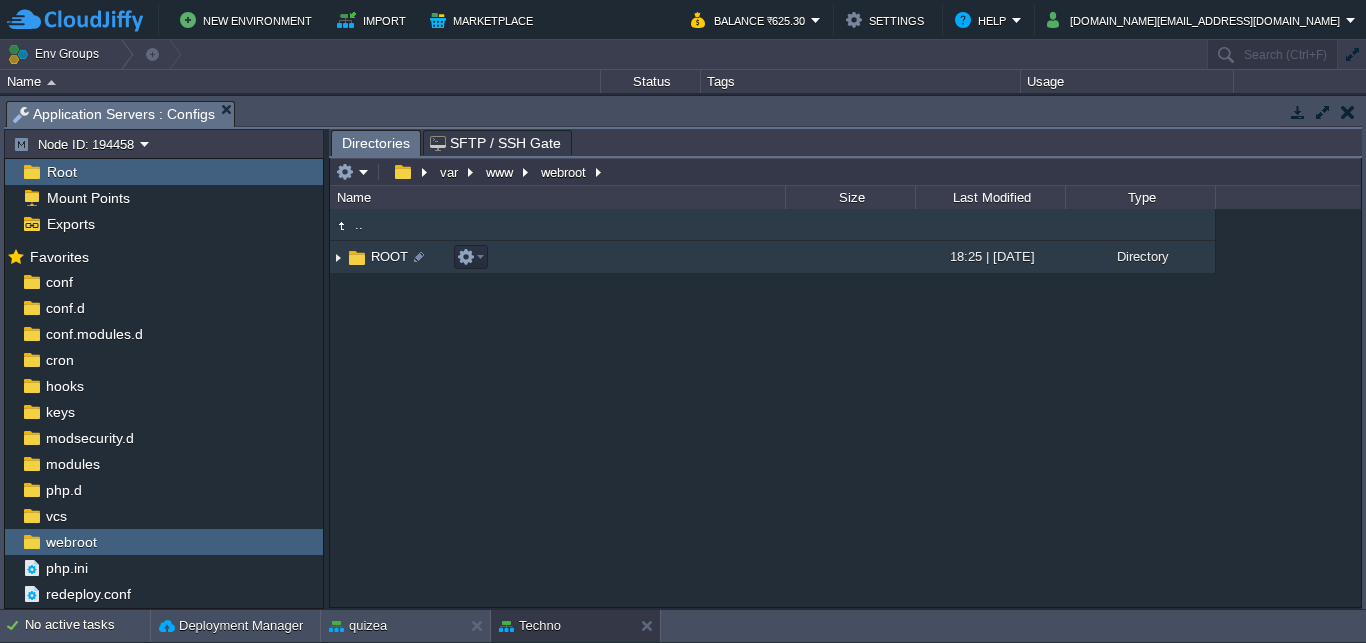 click on "ROOT" at bounding box center (389, 256) 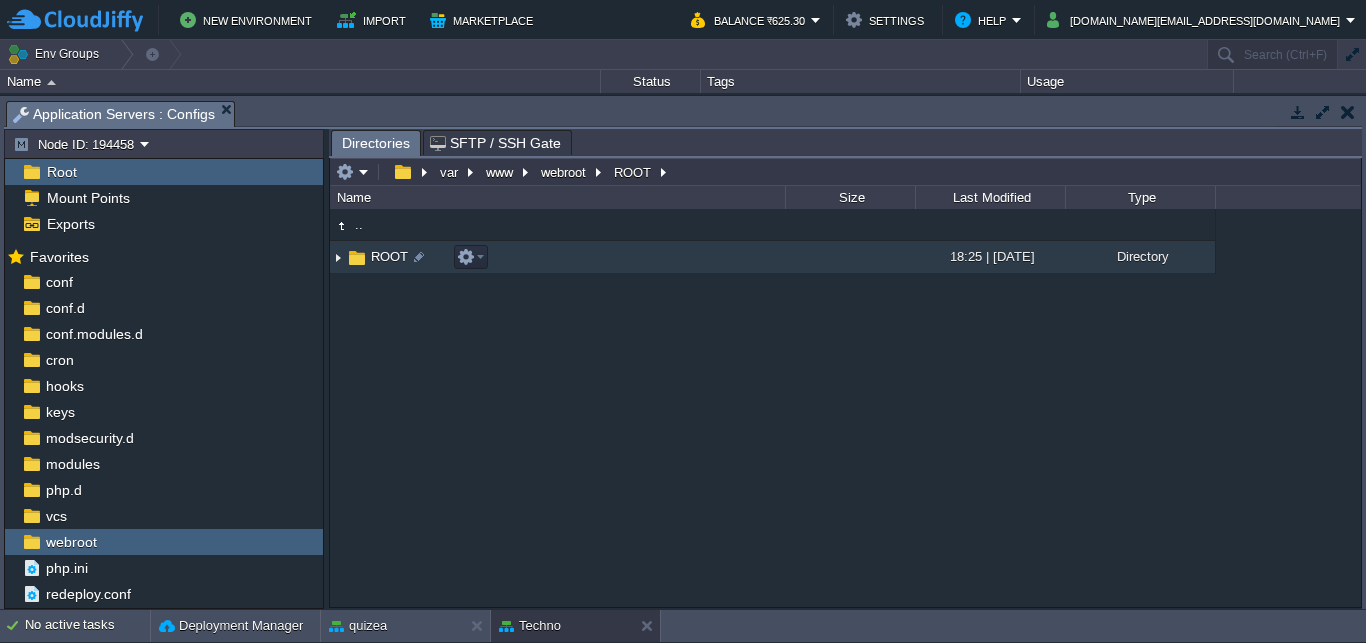 click on "ROOT" at bounding box center (389, 256) 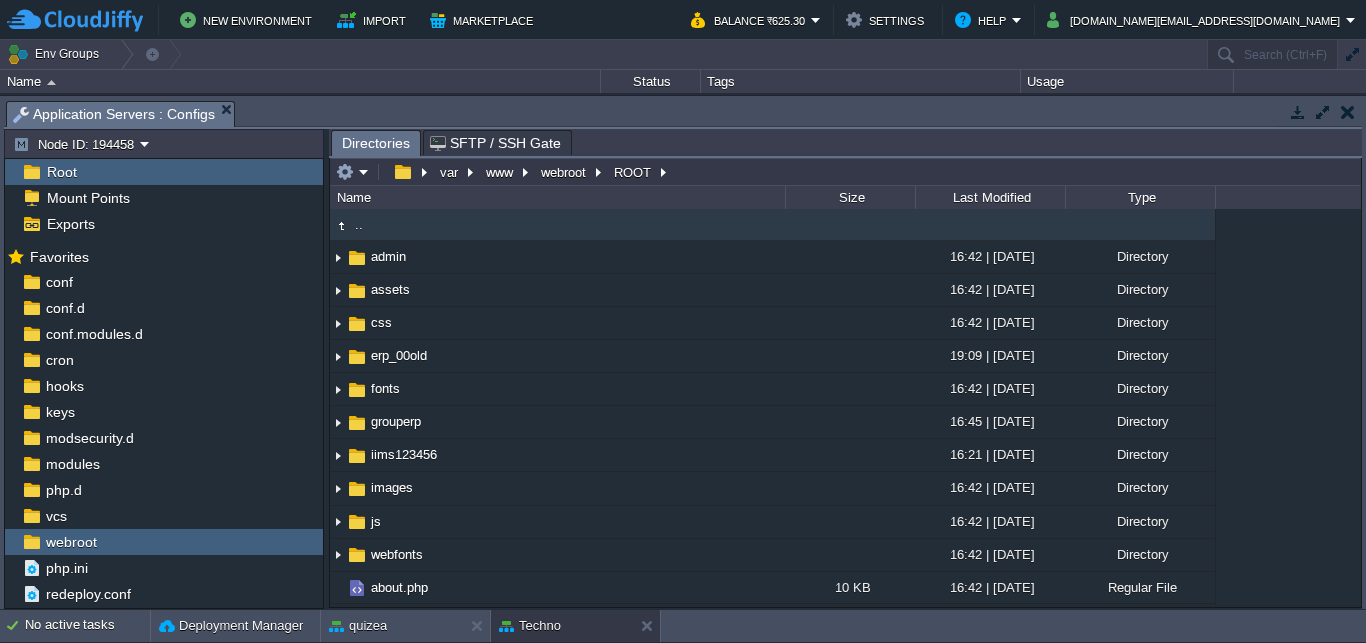 drag, startPoint x: 655, startPoint y: 112, endPoint x: 527, endPoint y: 682, distance: 584.1952 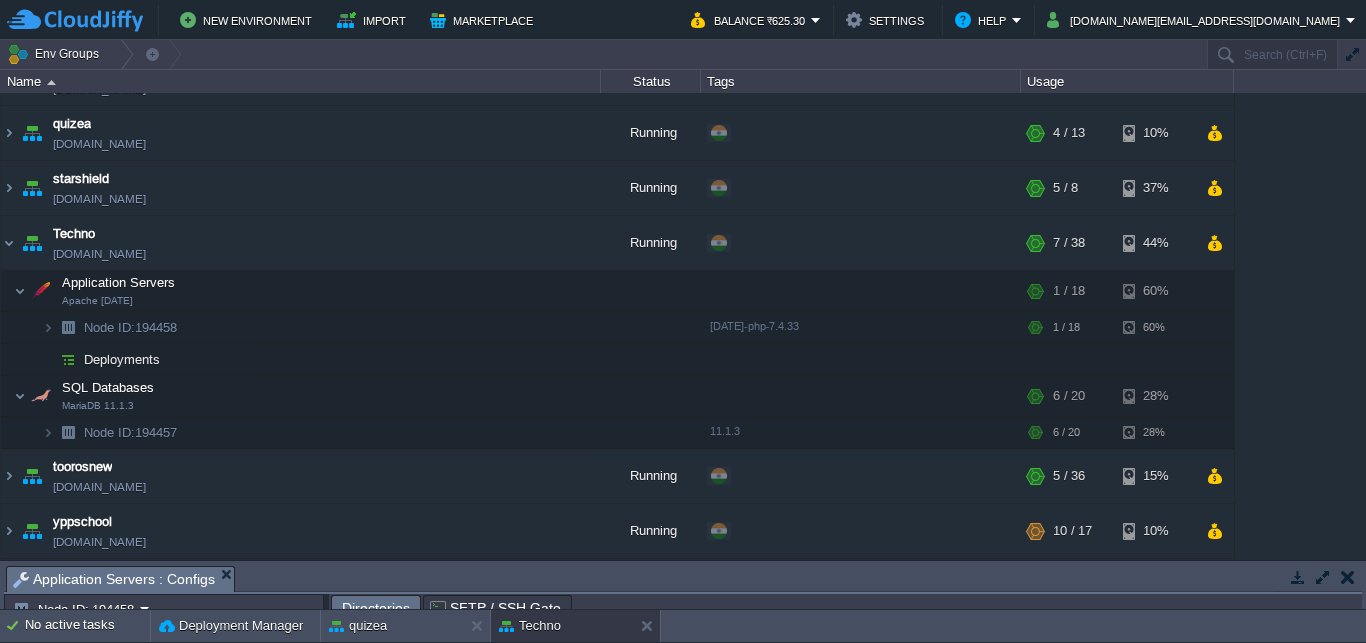 scroll, scrollTop: 262, scrollLeft: 0, axis: vertical 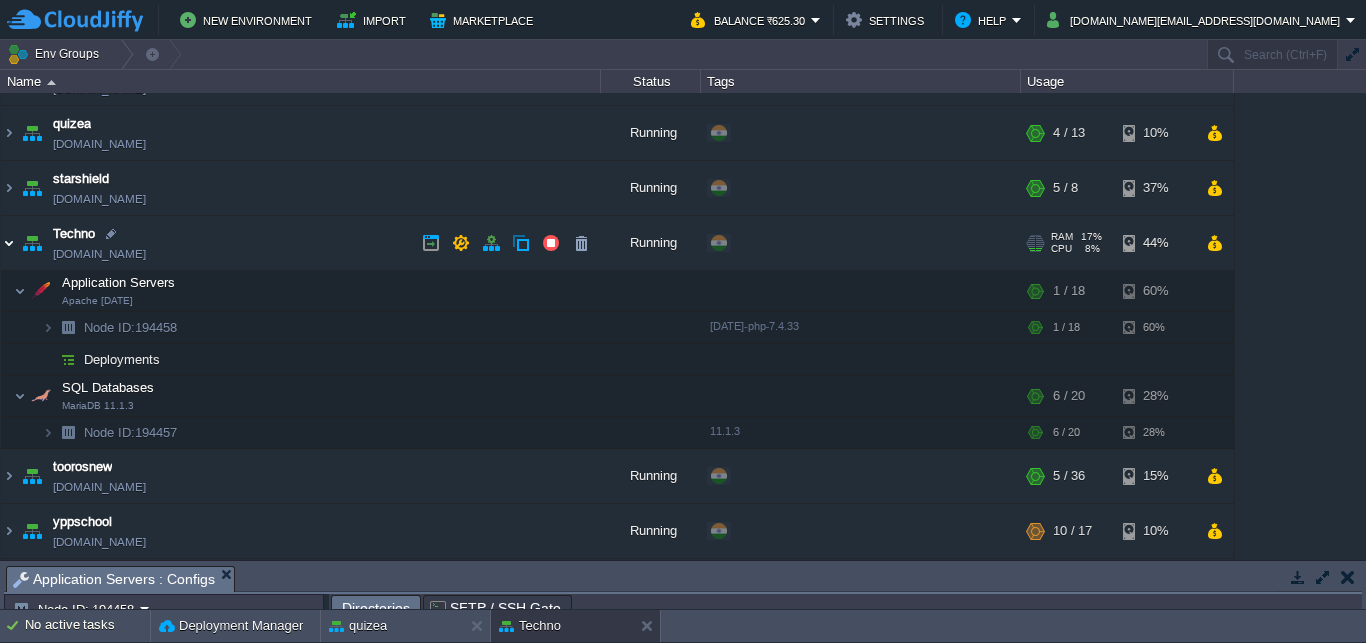 click at bounding box center [9, 243] 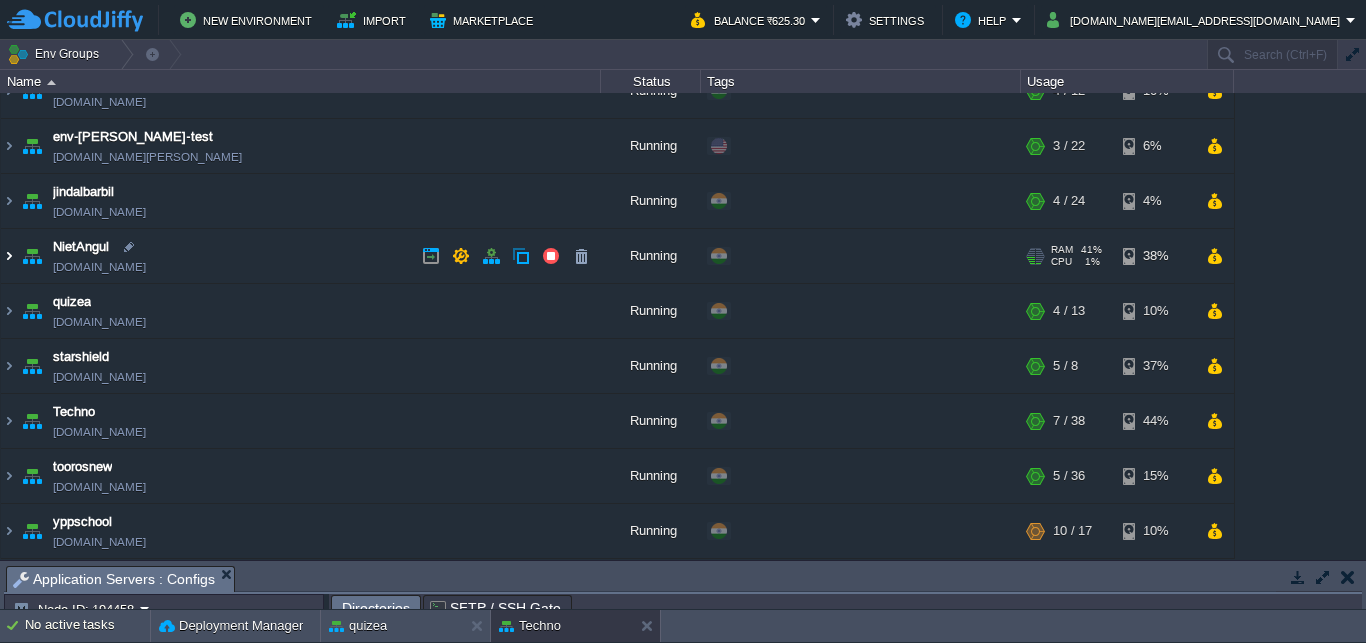 scroll, scrollTop: 84, scrollLeft: 0, axis: vertical 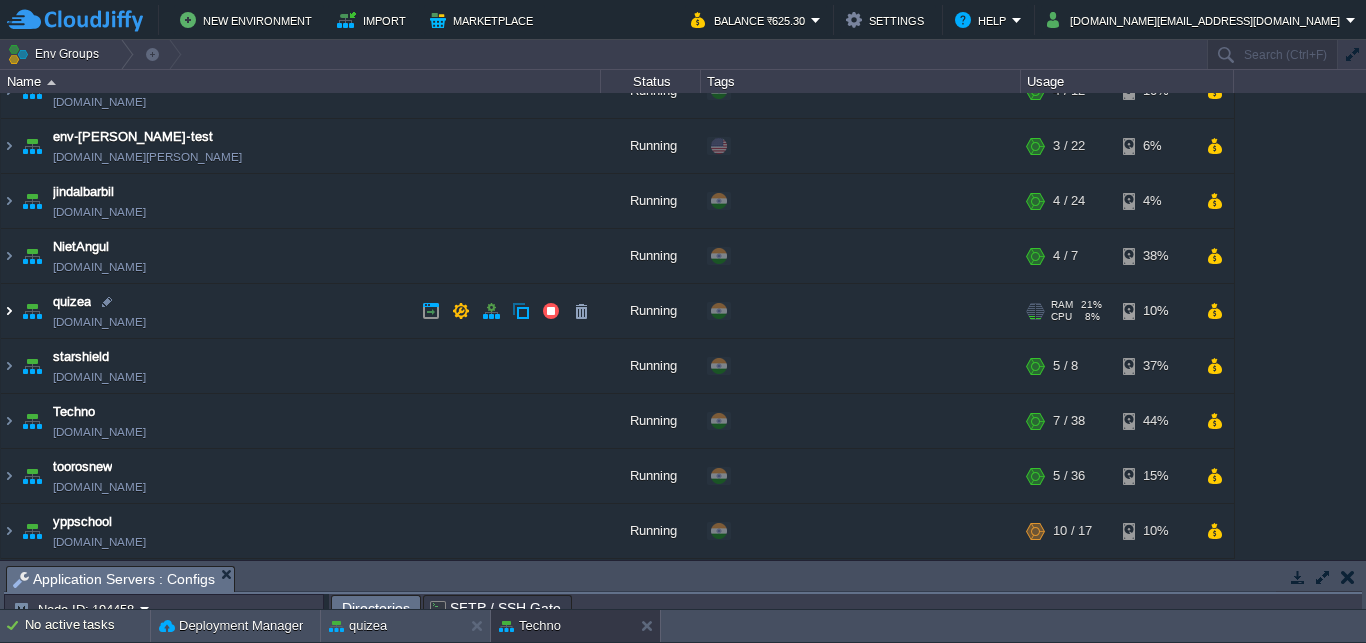 click at bounding box center (9, 311) 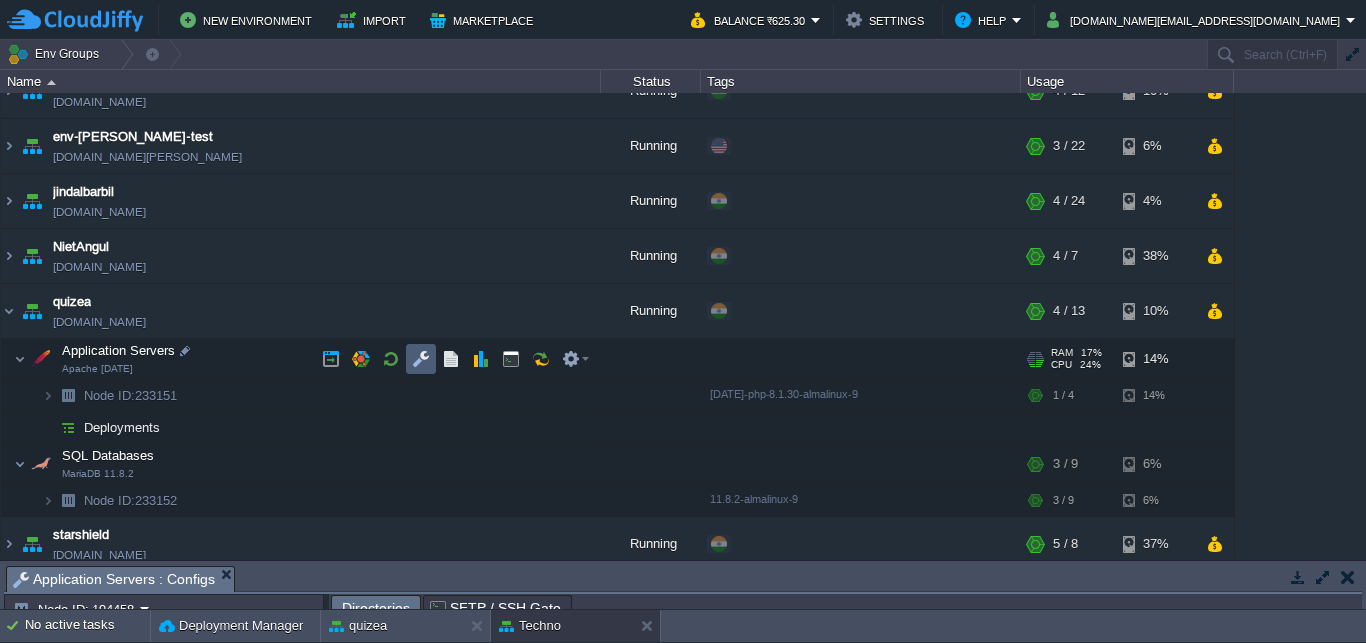 click at bounding box center [421, 359] 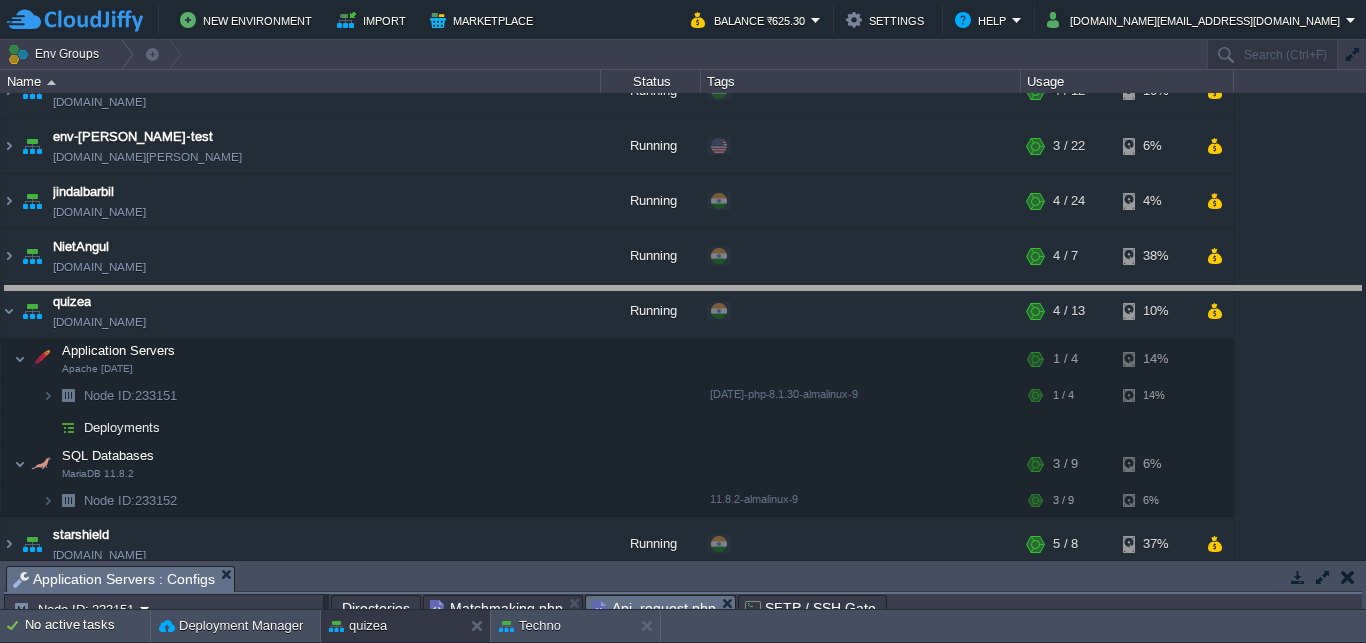 drag, startPoint x: 635, startPoint y: 572, endPoint x: 604, endPoint y: -85, distance: 657.73096 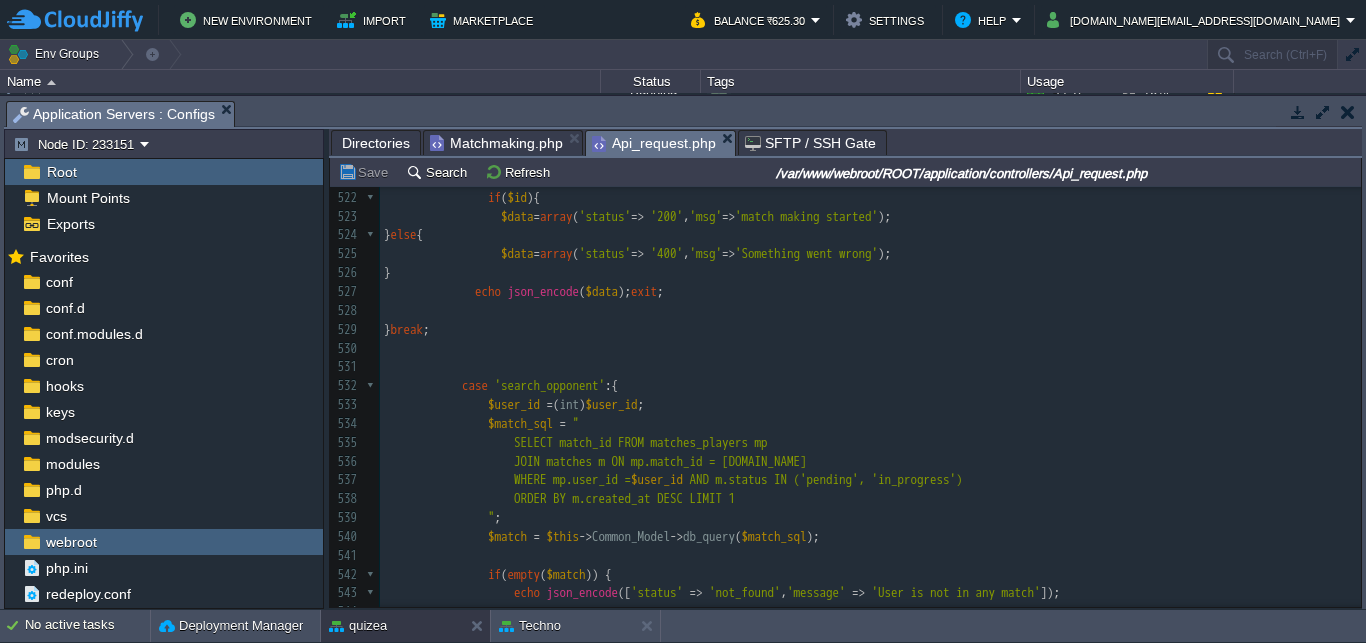 scroll, scrollTop: 3083, scrollLeft: 0, axis: vertical 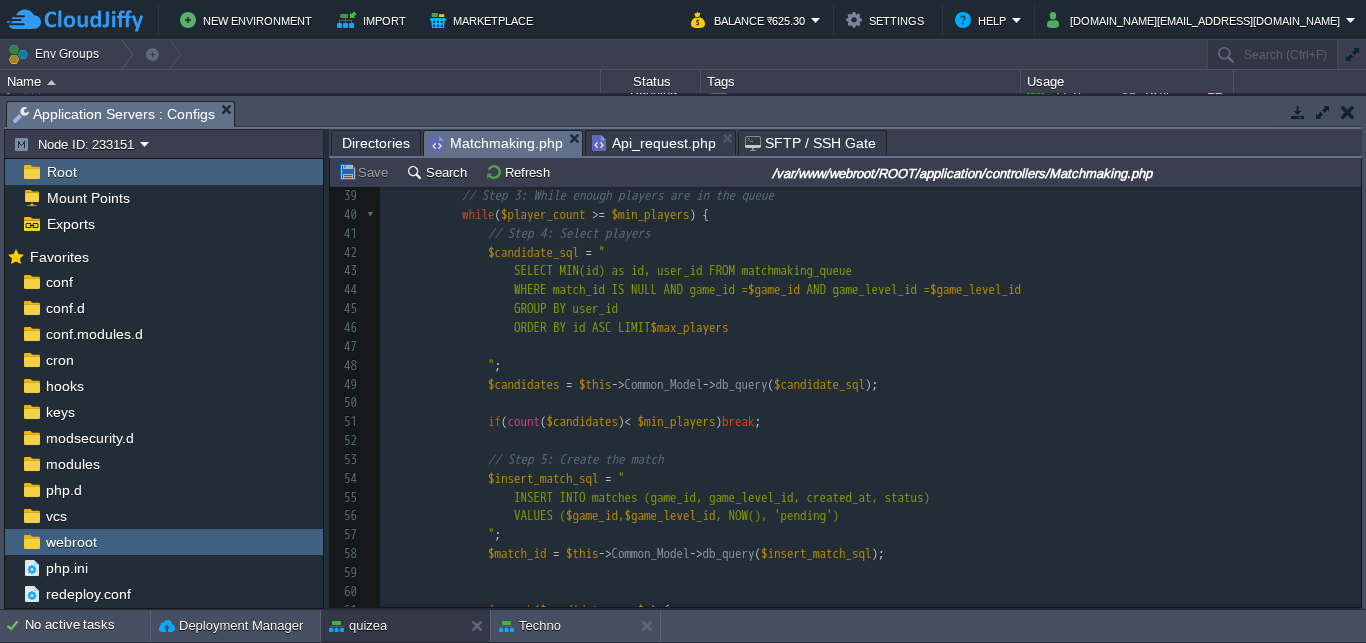 click on "Matchmaking.php" at bounding box center [496, 143] 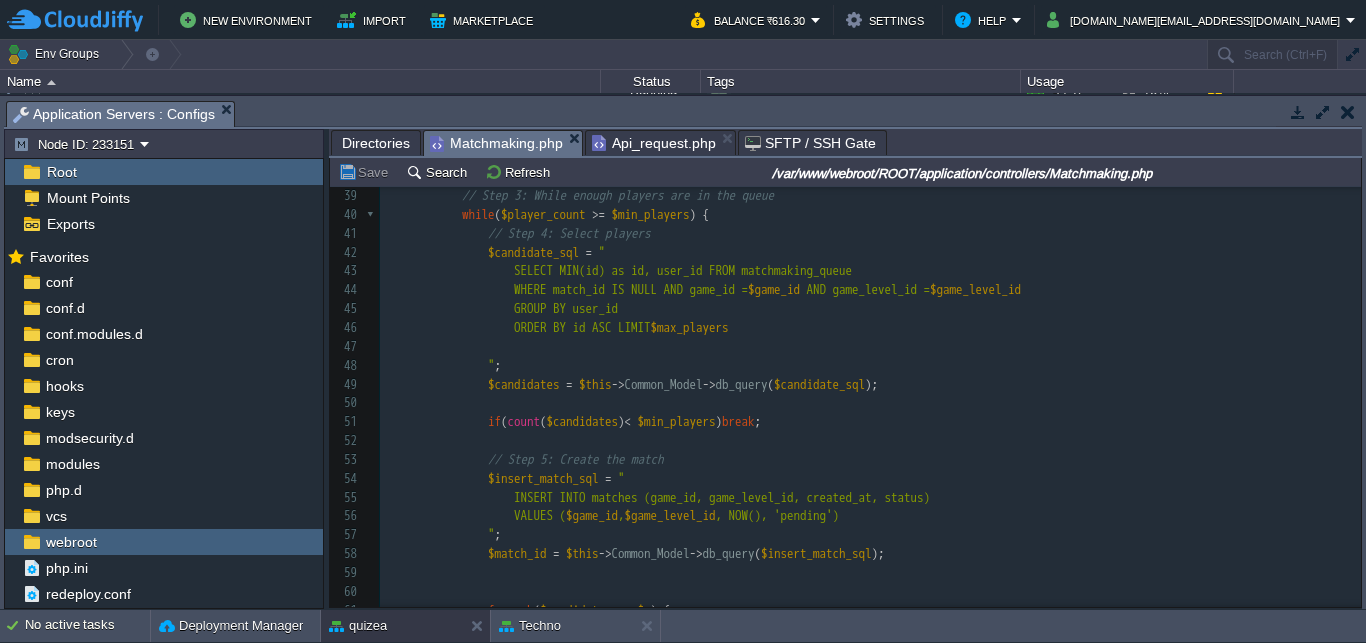 scroll, scrollTop: 837, scrollLeft: 0, axis: vertical 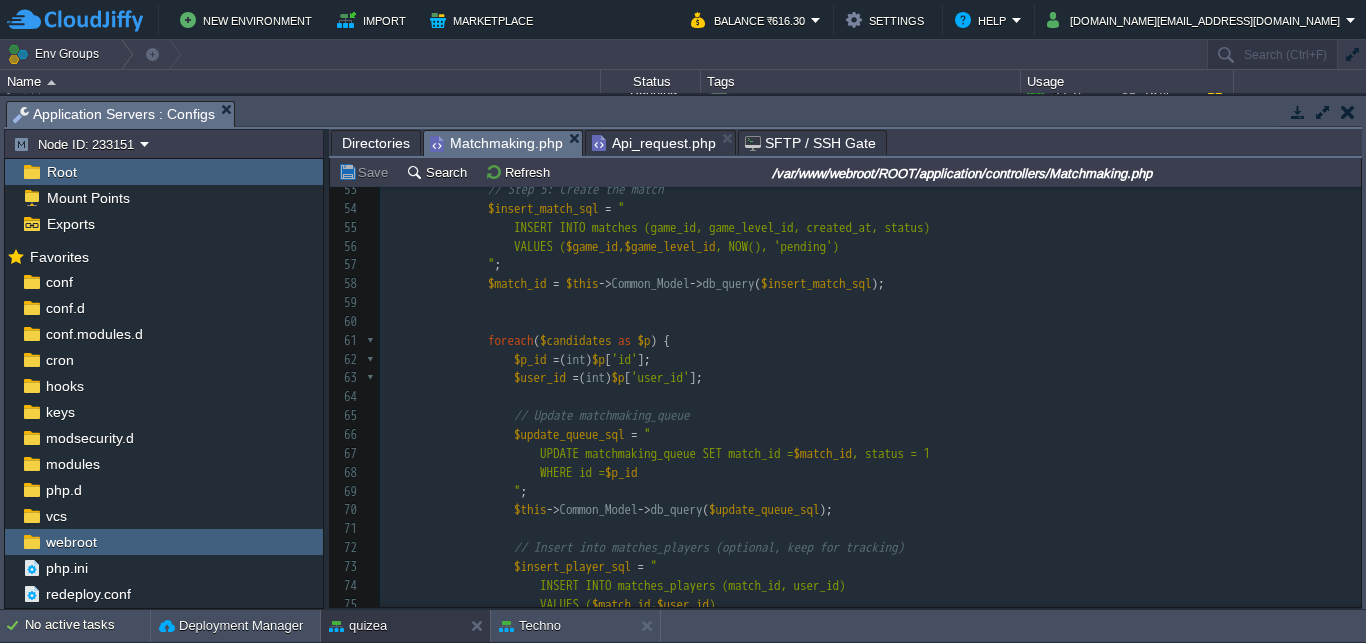 click on "Api_request.php" at bounding box center [654, 143] 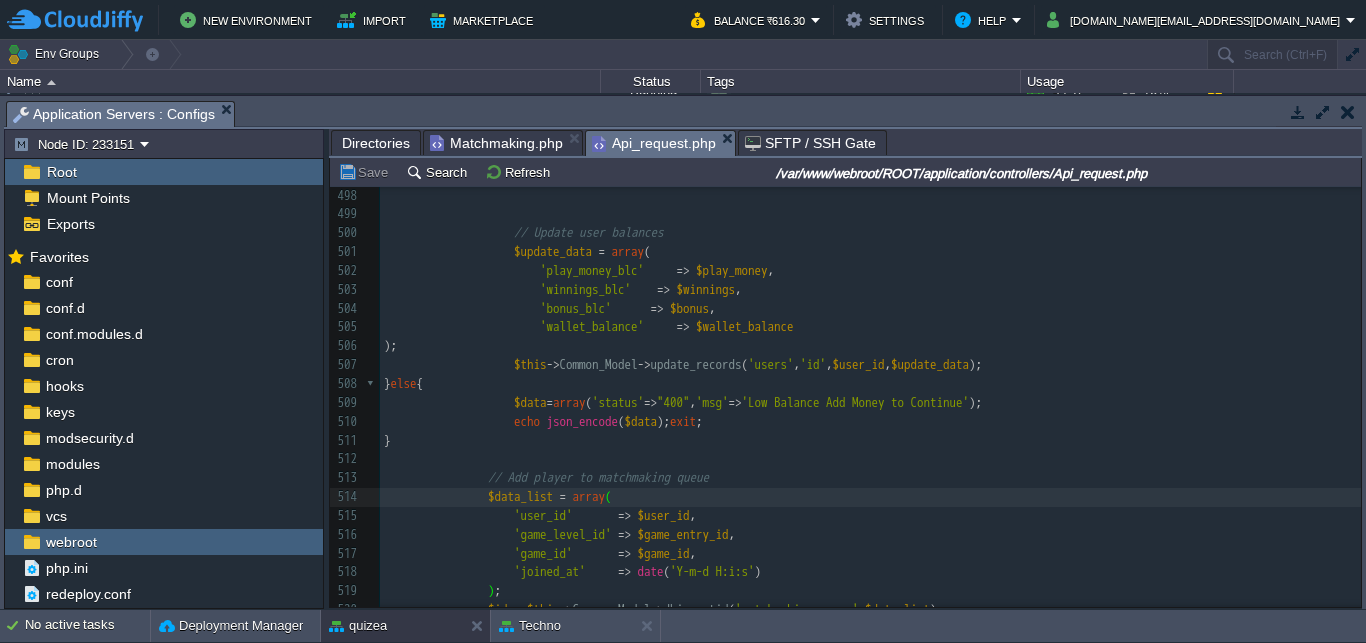scroll, scrollTop: 3081, scrollLeft: 0, axis: vertical 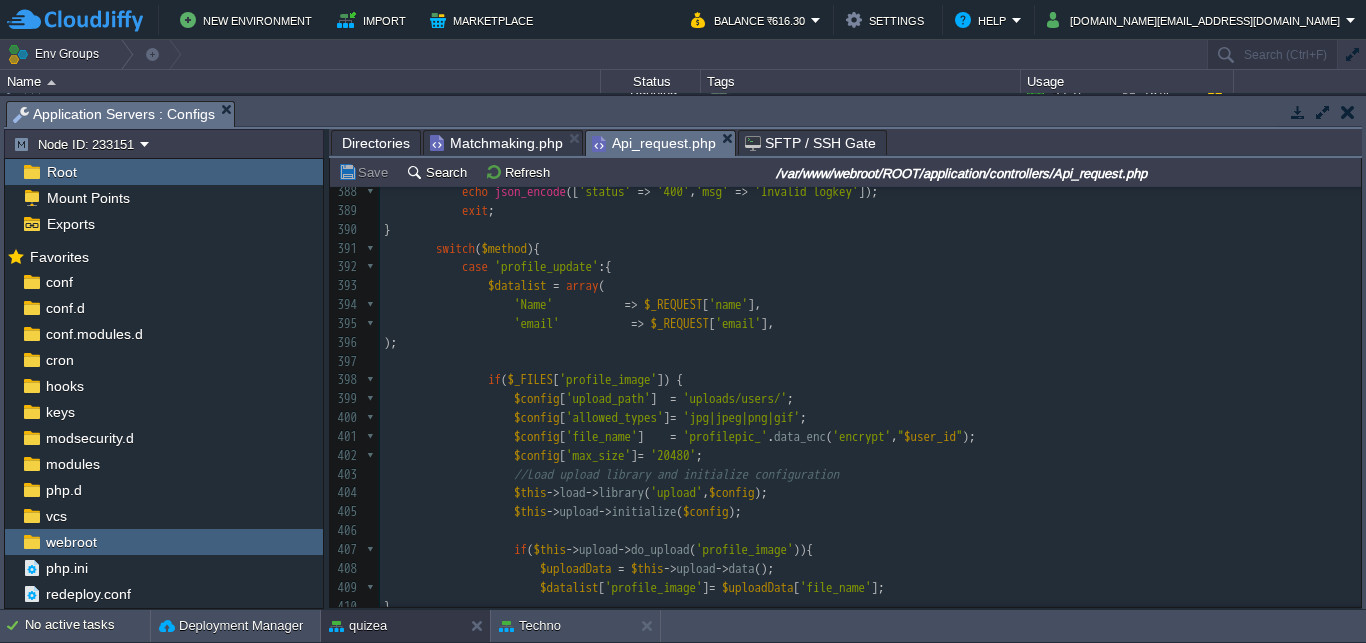 click on "x                  $data_list   =   array (   25      public   function   api (){ ... } 380      381      382      public   function   user (){ 383           $input   =  ( ! empty ( $_REQUEST )) ? $_REQUEST : json_decode ( file_get_contents ( "php://input" )); 384           $method   =  ( ! empty ( $_REQUEST [ 'method' ])) ? $_REQUEST [ 'method' ]: $input -> method ; 385          $logkey   =  ( ! empty ( $_REQUEST [ 'logkey' ])) ? $_REQUEST [ 'logkey' ]: $input -> logkey ; 386          $user_id   =   $this -> Common_Model -> FetchData ( "users" , "id" , "logkey = ' $logkey '" ); 387          if ( $user_id == 0 ){ 388              echo   json_encode ([ 'status'   =>   '400' ,  'msg'   =>   'Invalid logkey' ]); 389              exit ; 390         } 391           switch ( $method ){ 392                case   'profile_update' :{ 393                  $datalist   =   array ( 394                      'Name'             =>   $_REQUEST [ 'name' ], 395                      'email'             =>   $_REQUEST [ 'email'" at bounding box center [870, 493] 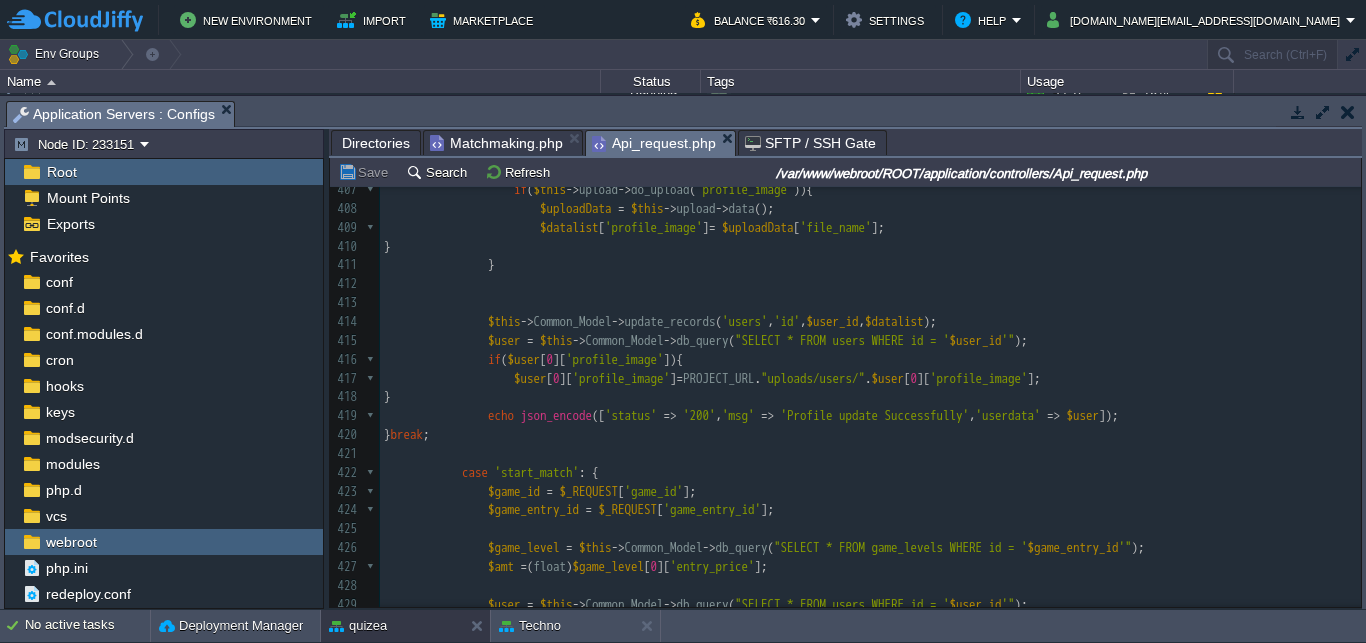 scroll, scrollTop: 952, scrollLeft: 0, axis: vertical 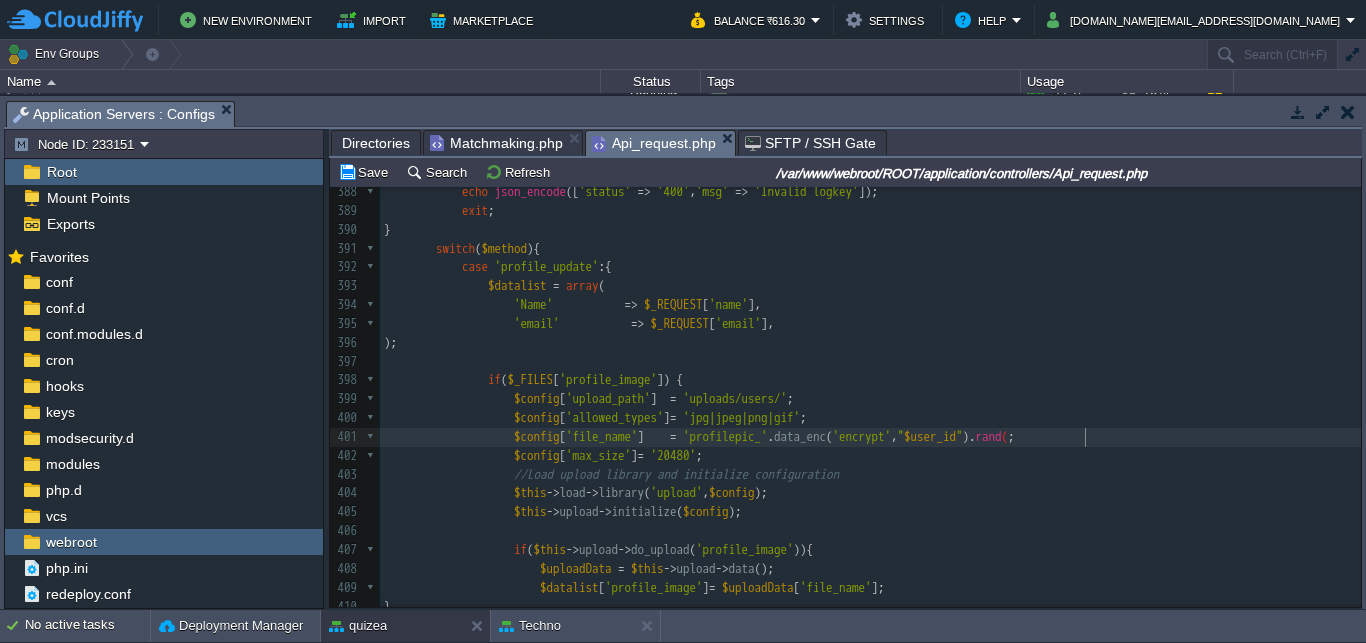 type on ".rand()" 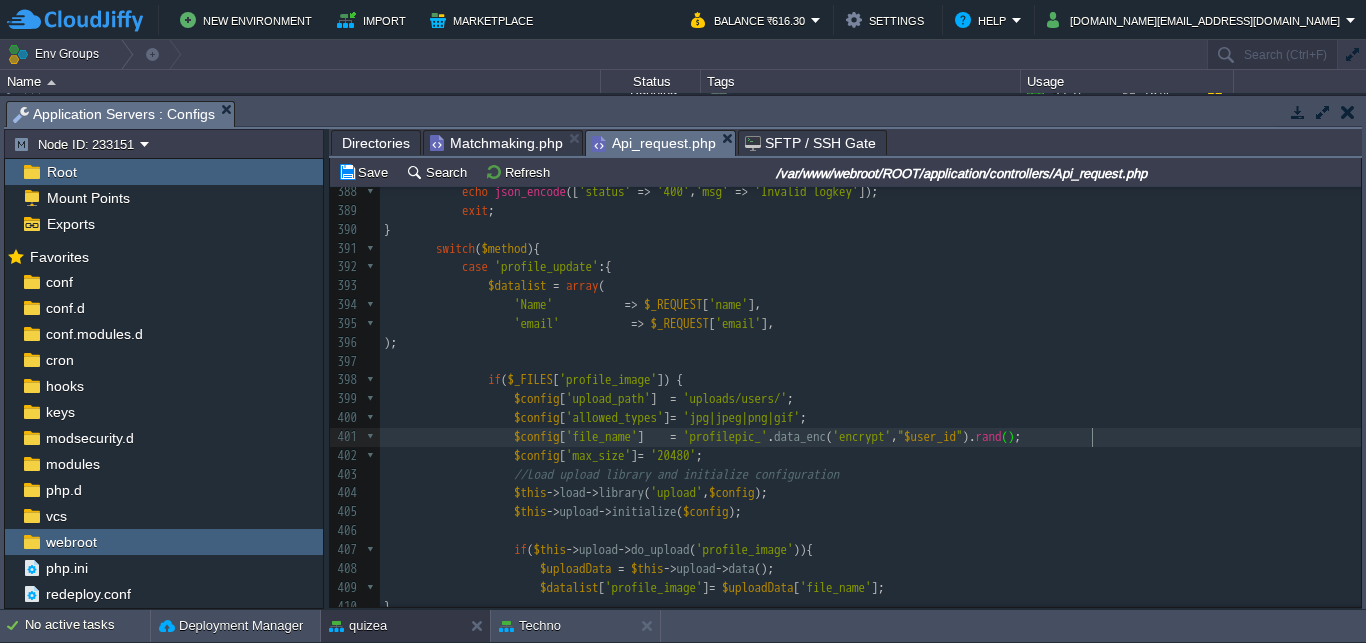 scroll, scrollTop: 0, scrollLeft: 0, axis: both 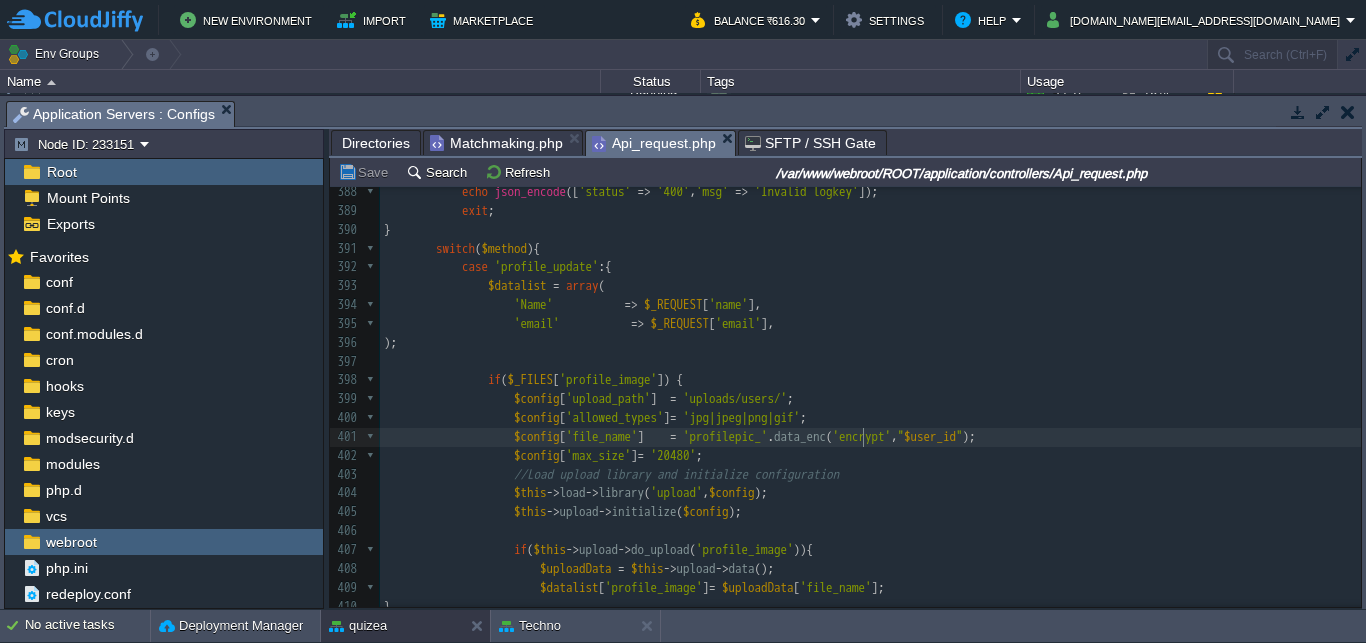 type on "data_enc" 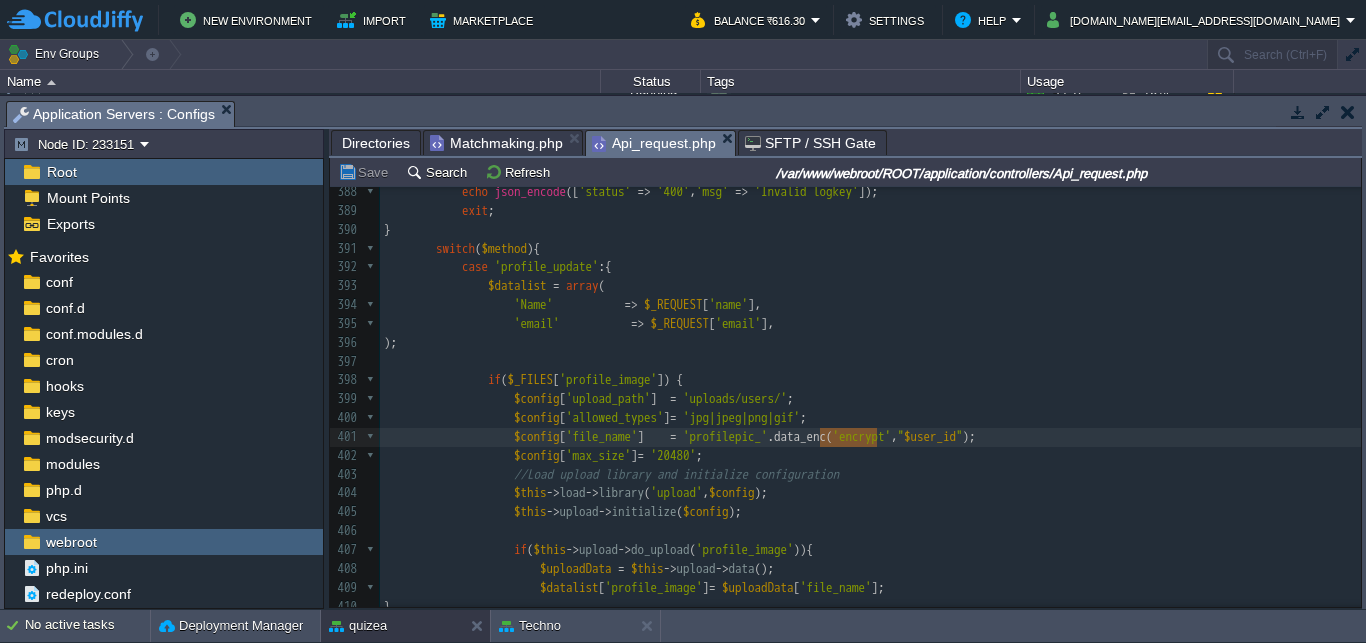 click on "Directories" at bounding box center (376, 143) 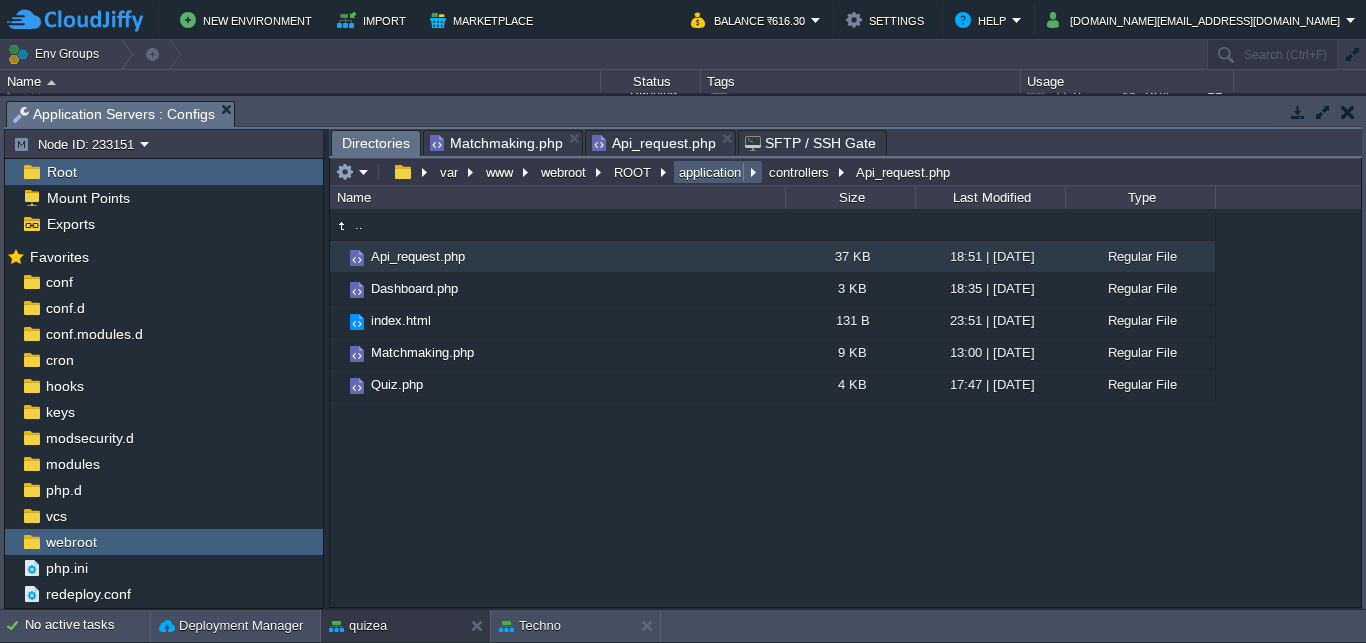click on "application" at bounding box center [711, 172] 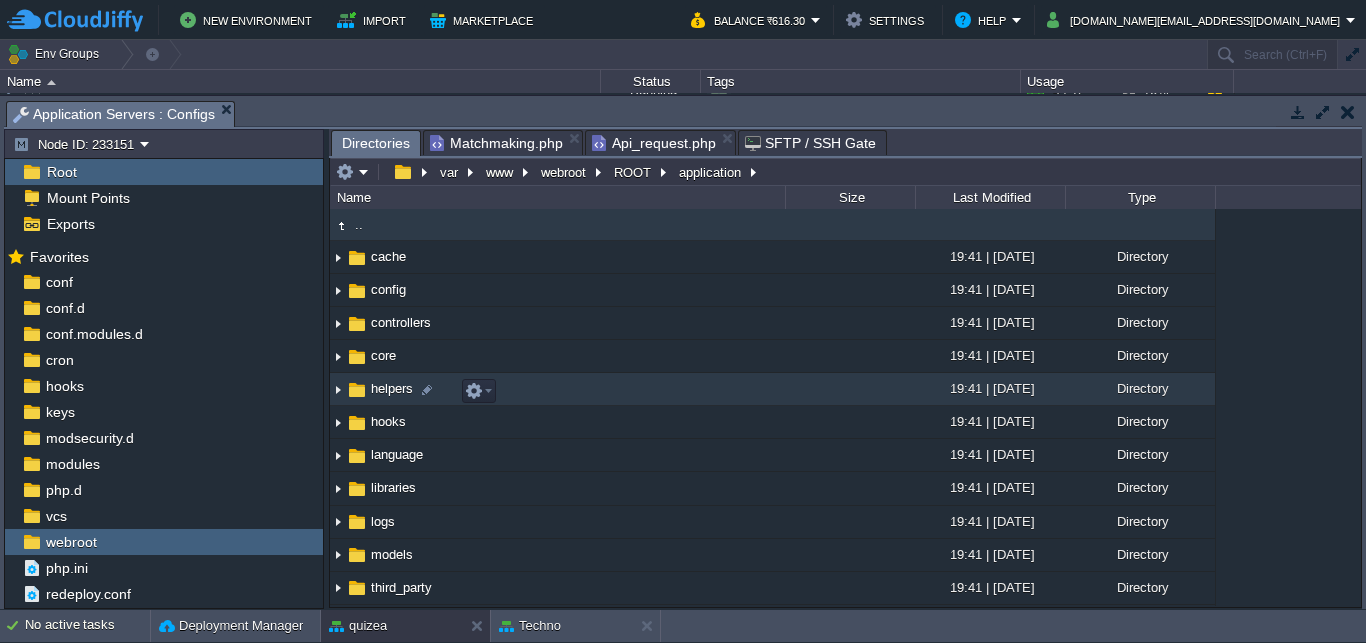 click on "helpers" at bounding box center (392, 388) 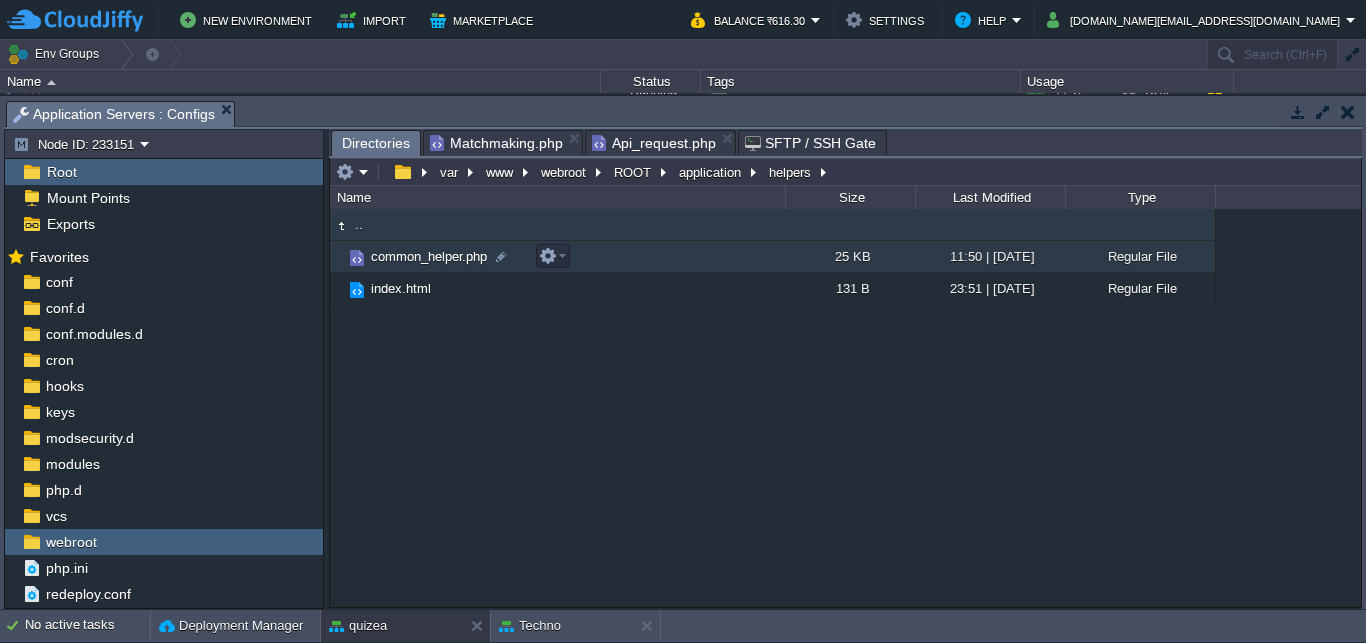 click on "common_helper.php" at bounding box center (429, 256) 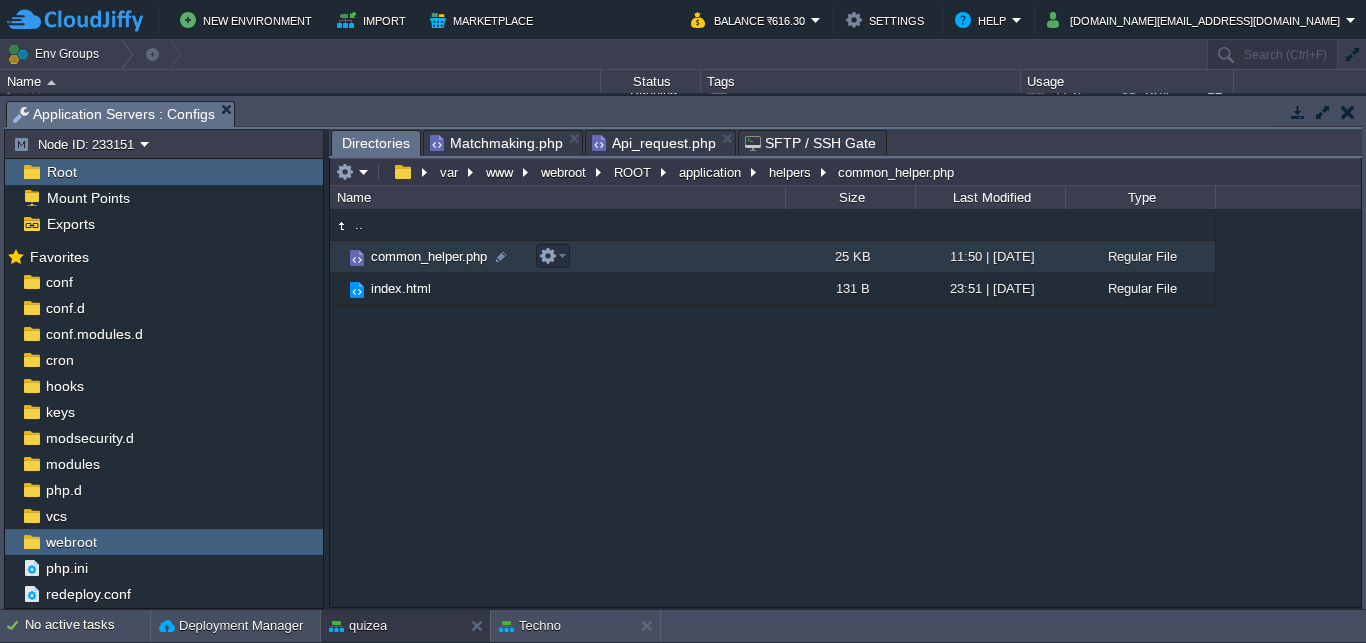 click on "common_helper.php" at bounding box center [429, 256] 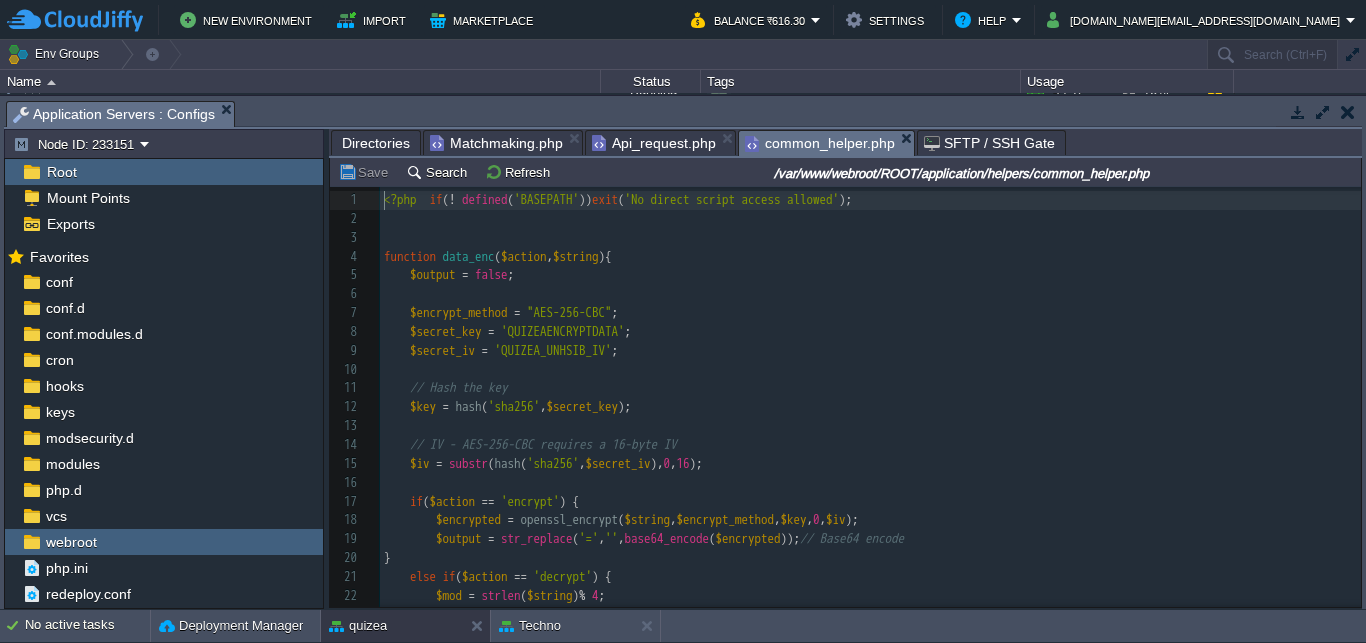 scroll, scrollTop: 8, scrollLeft: 0, axis: vertical 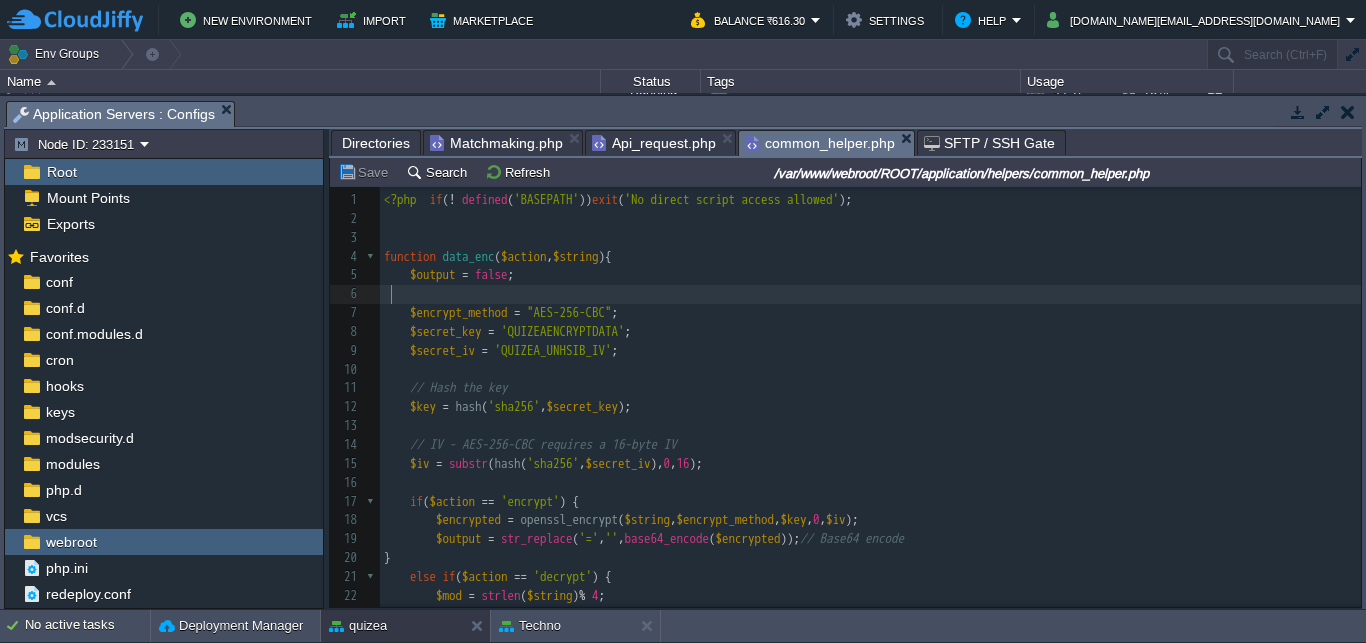 click at bounding box center (870, 294) 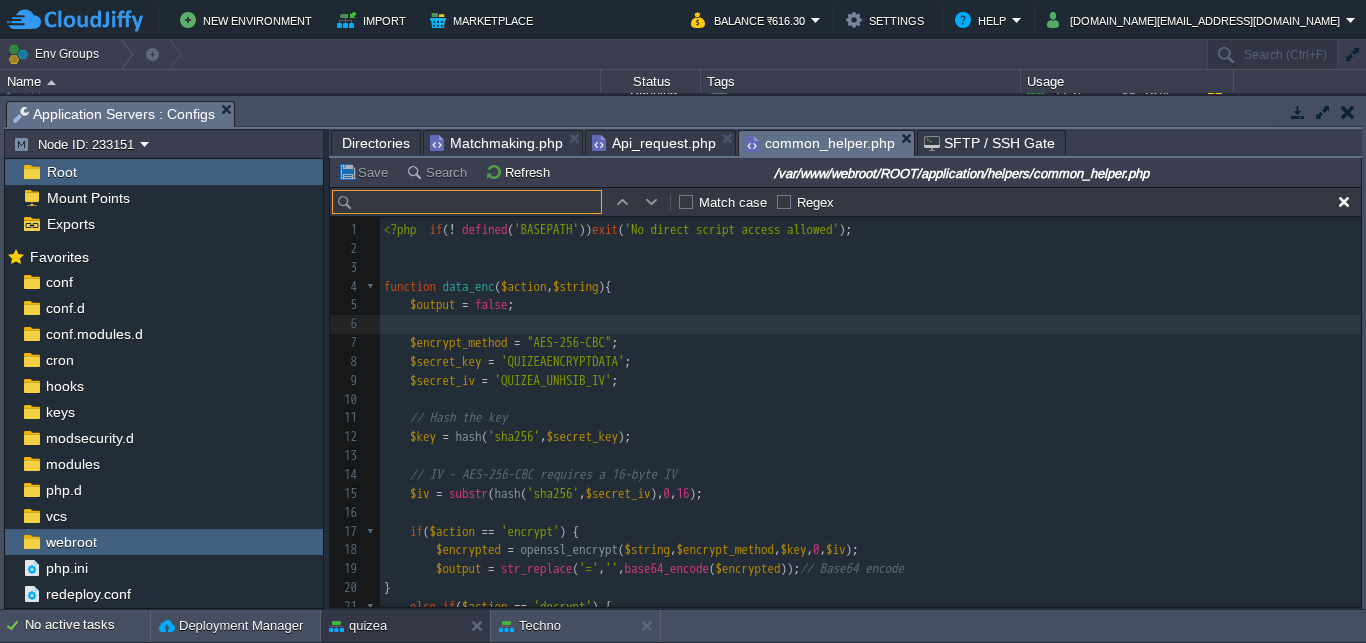 scroll, scrollTop: 30, scrollLeft: 0, axis: vertical 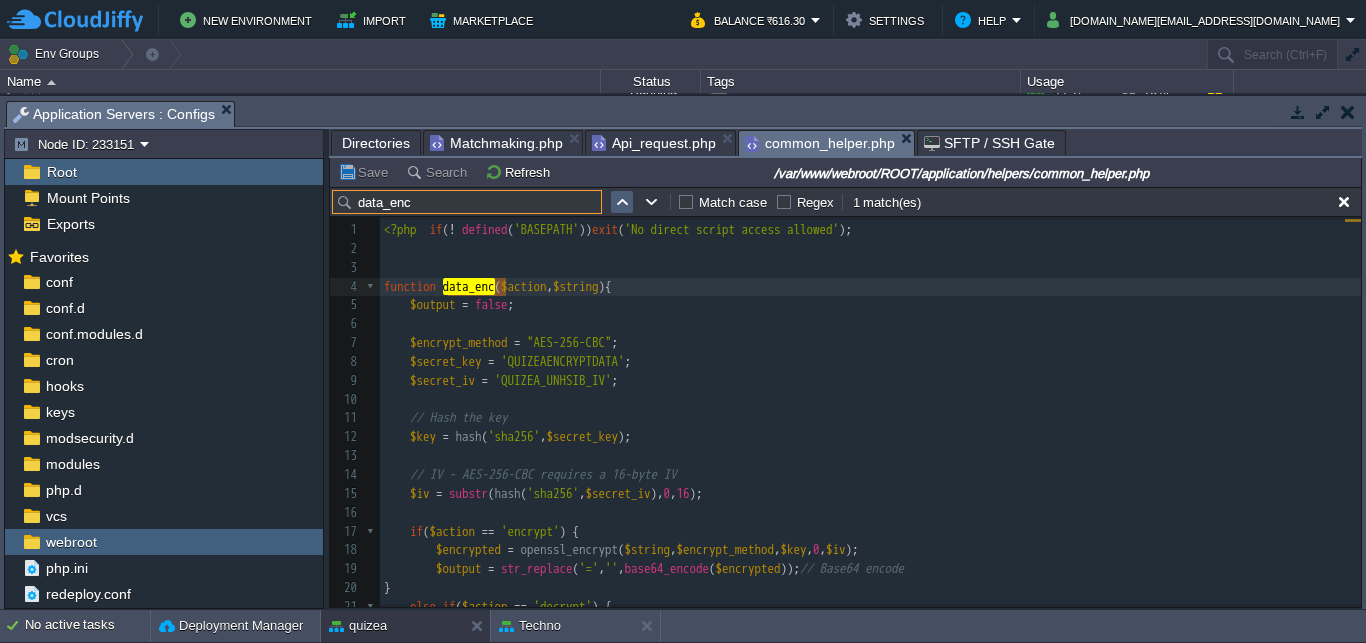 type on "data_enc" 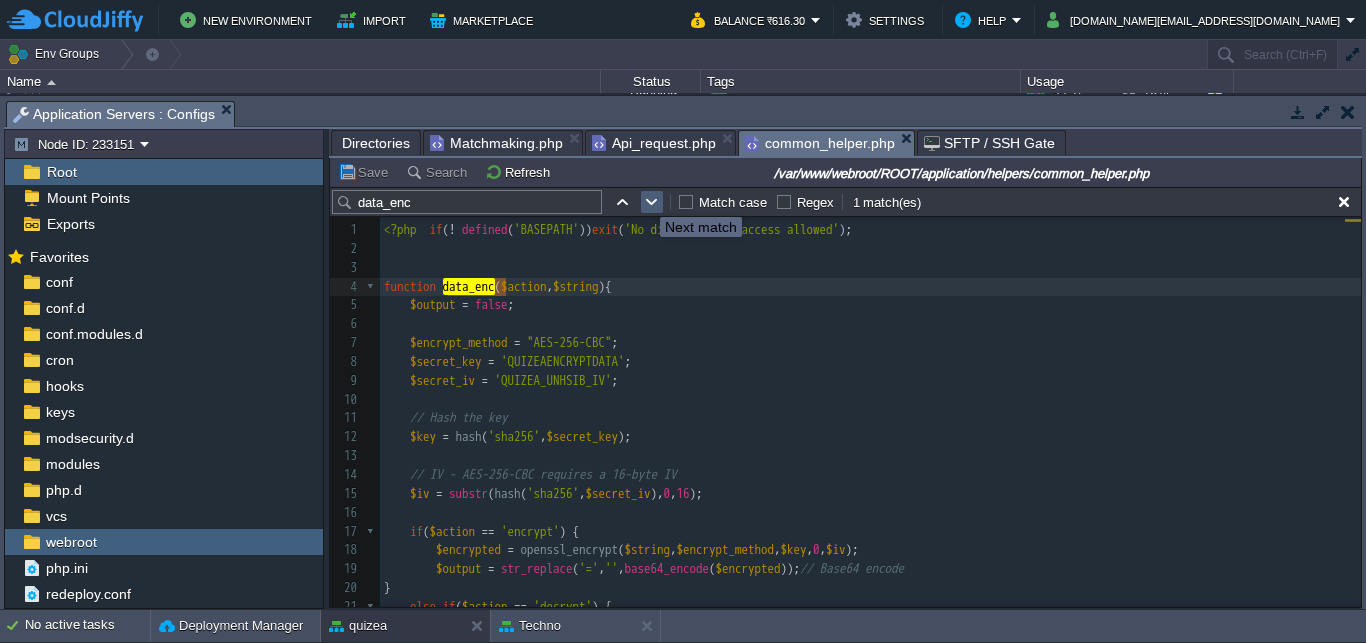 click at bounding box center [652, 202] 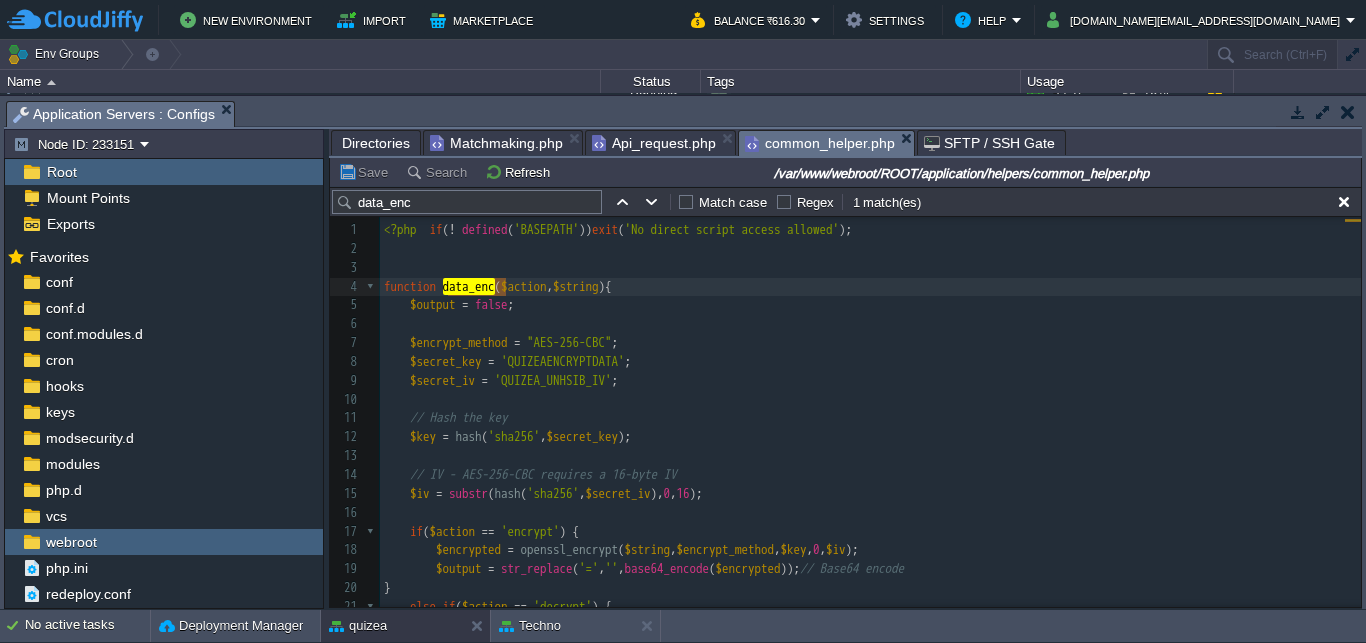 scroll, scrollTop: 8, scrollLeft: 0, axis: vertical 